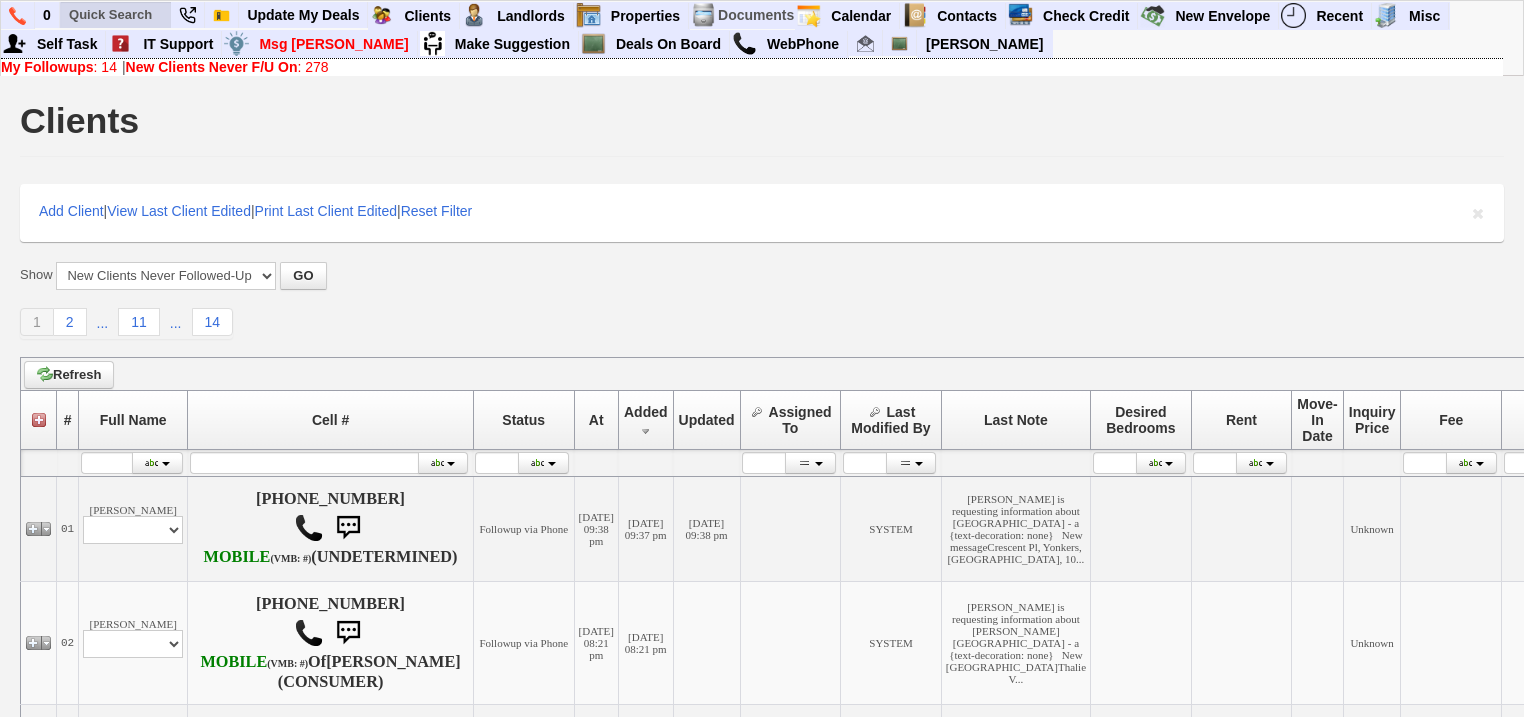 scroll, scrollTop: 0, scrollLeft: 0, axis: both 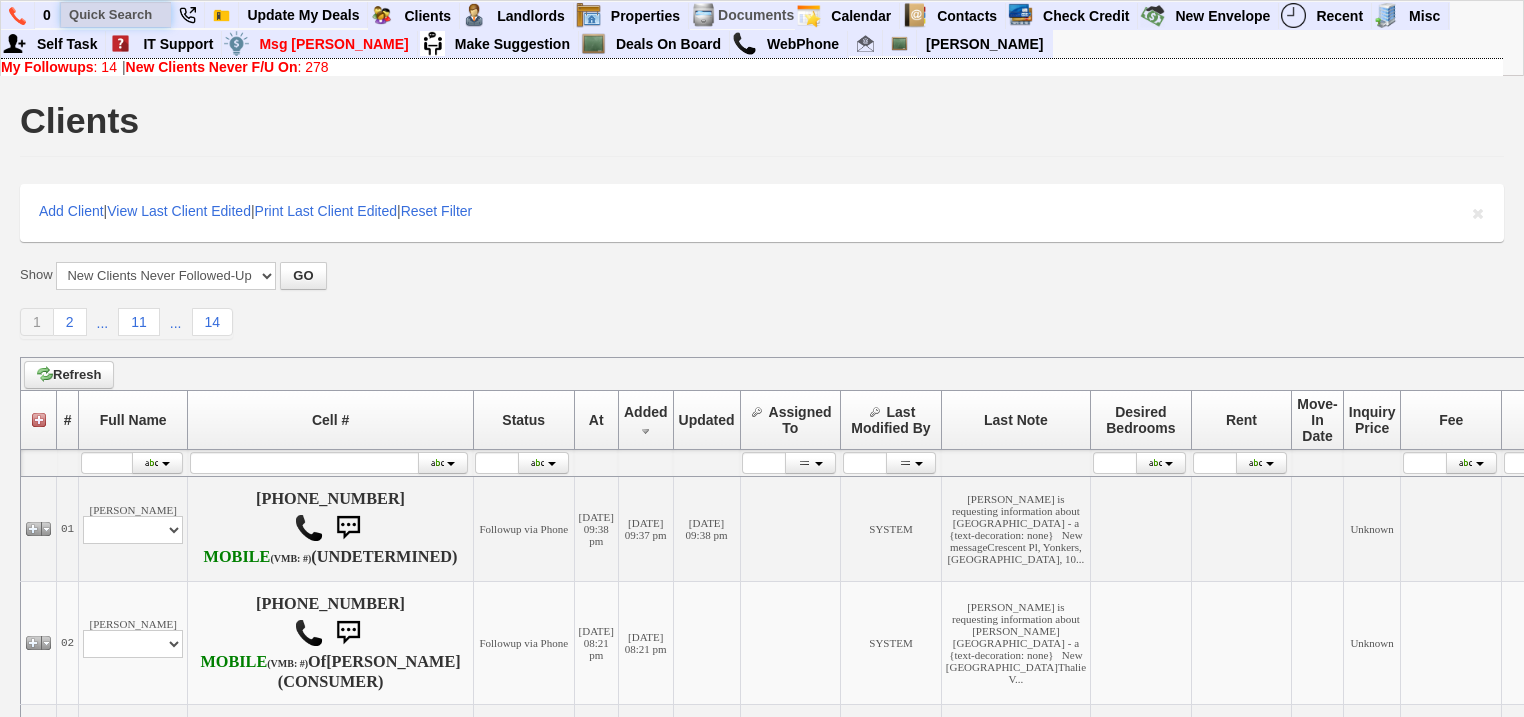 click at bounding box center (116, 14) 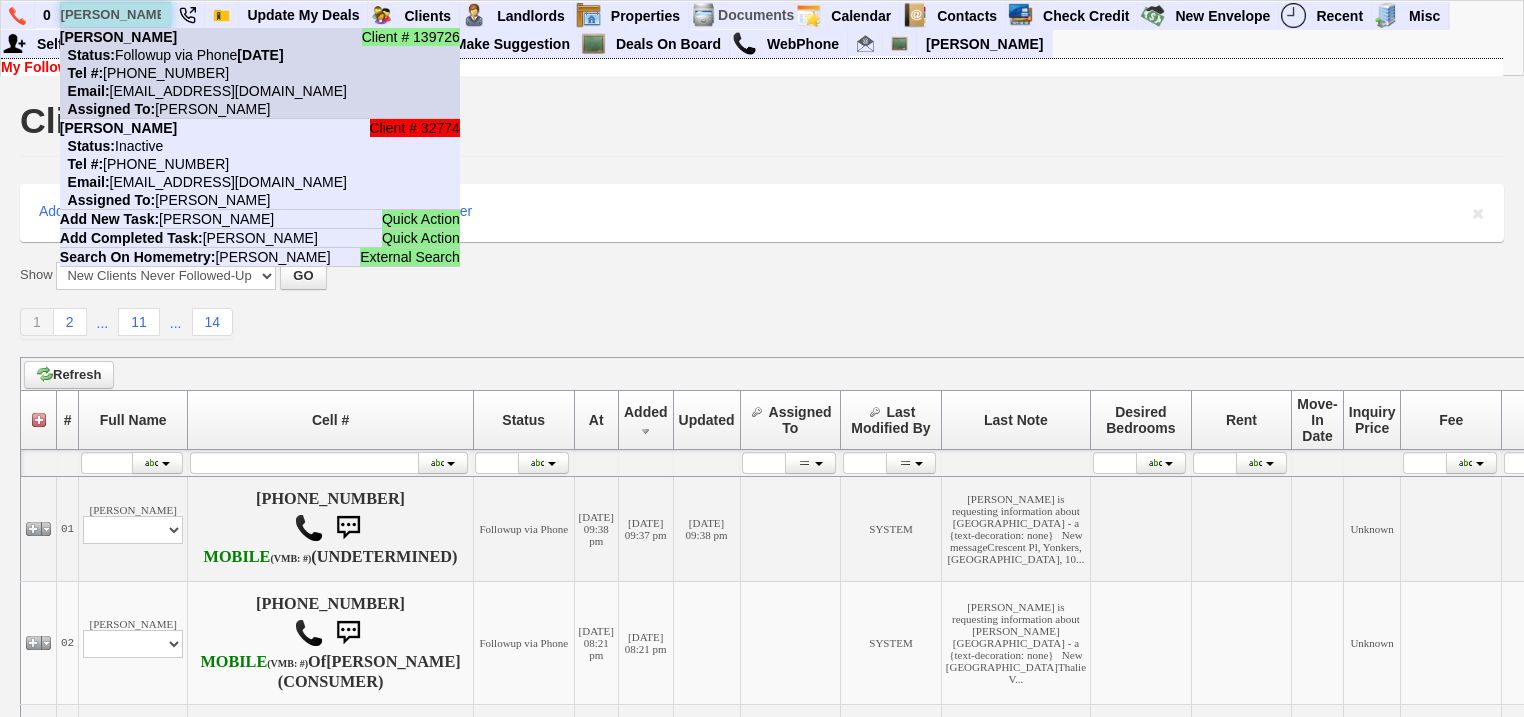 type on "erin donovan" 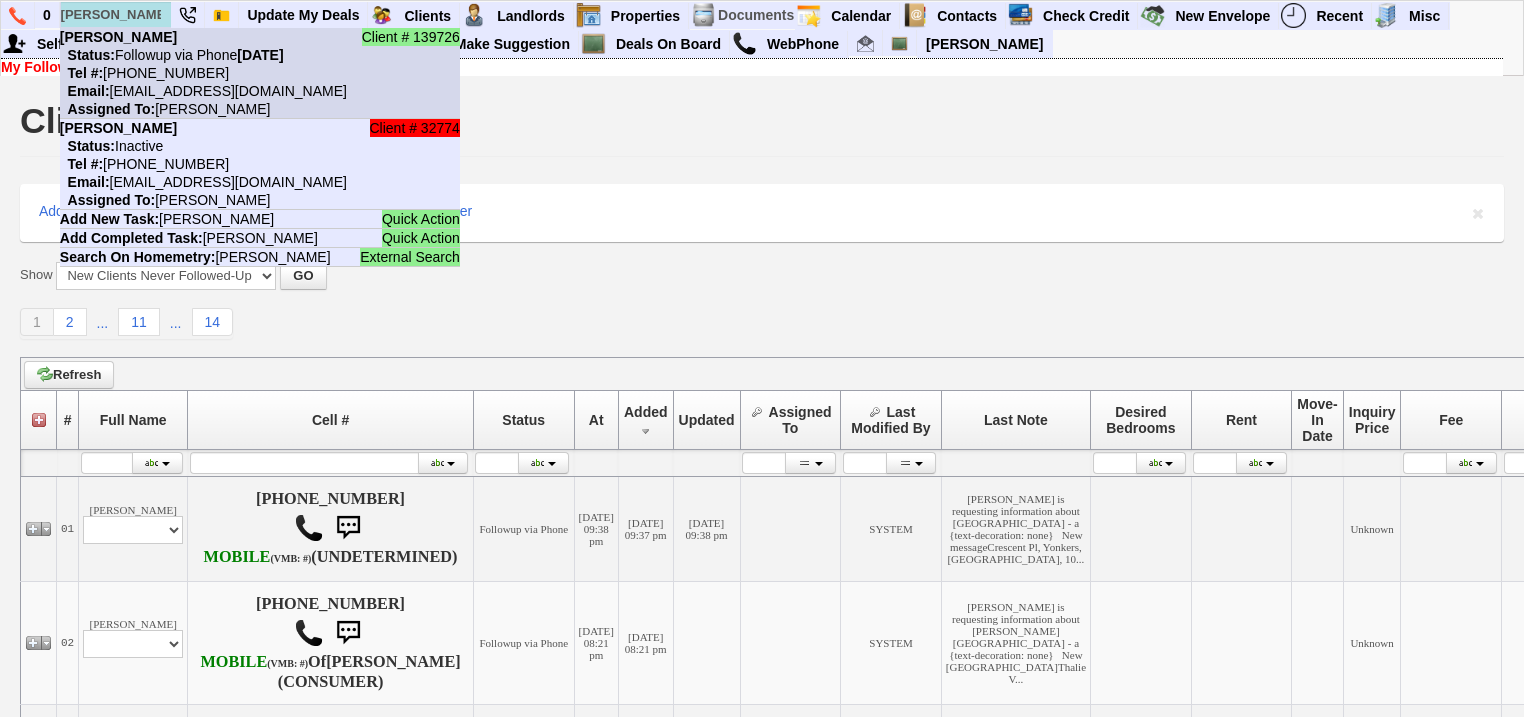click on "Status:  Followup via Phone   Monday, July 21st, 2025" at bounding box center (172, 55) 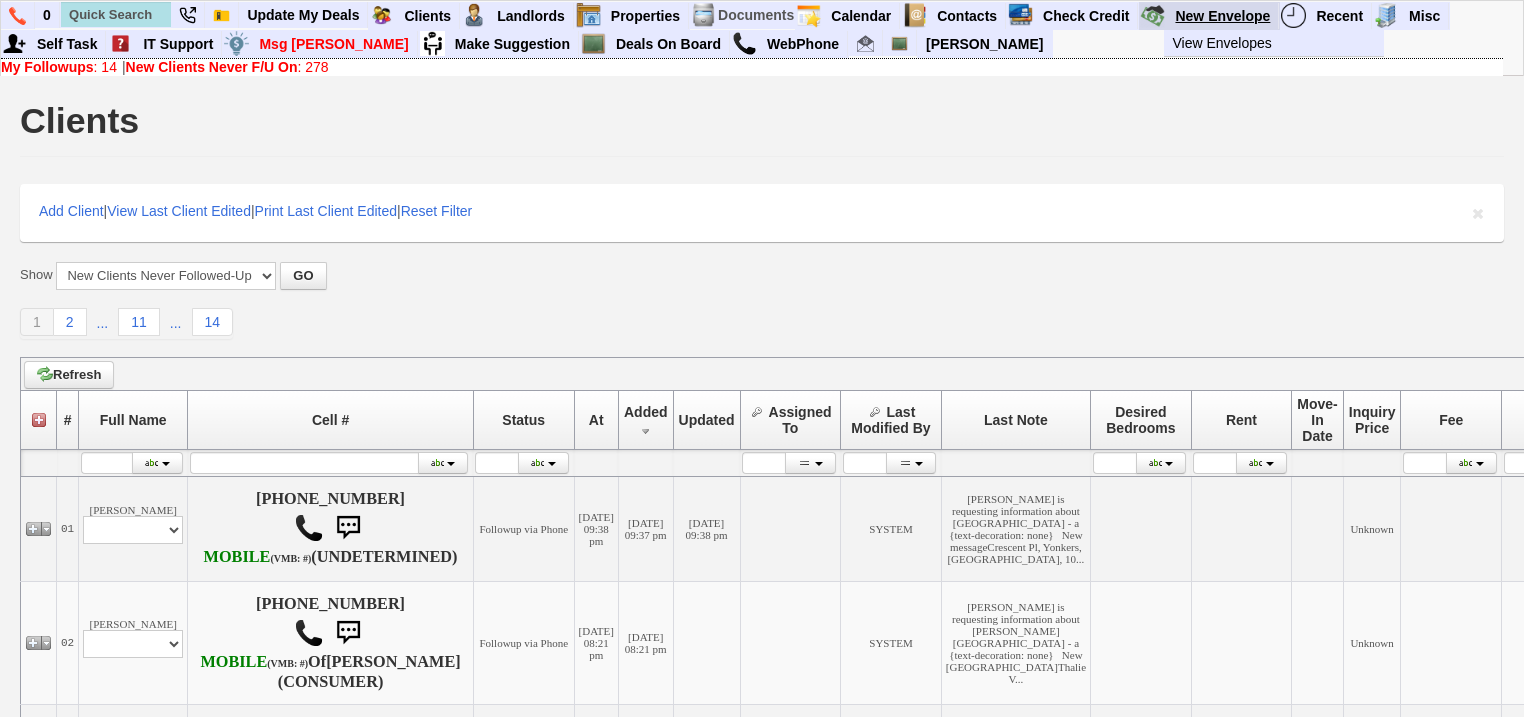 click on "New Envelope" at bounding box center [1223, 16] 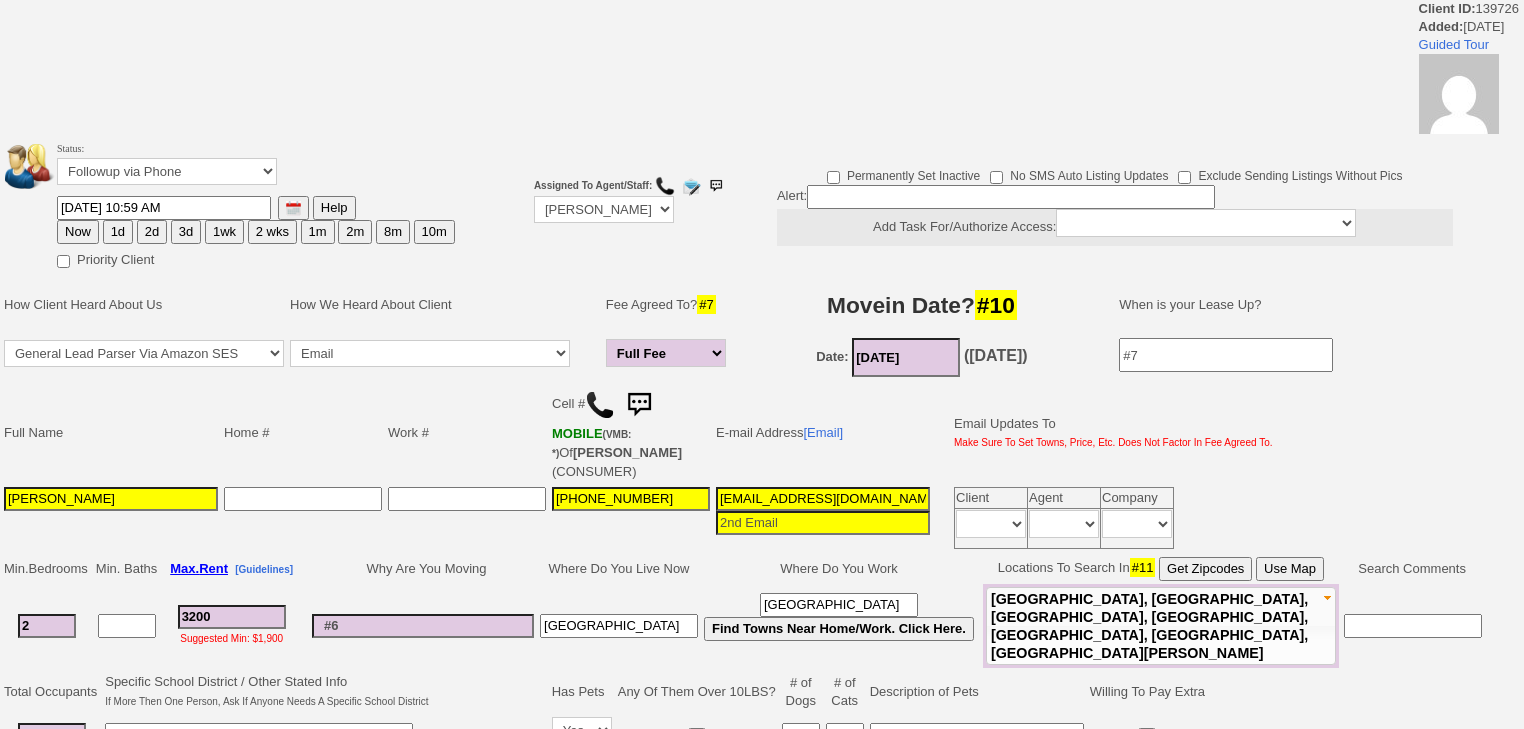 scroll, scrollTop: 0, scrollLeft: 0, axis: both 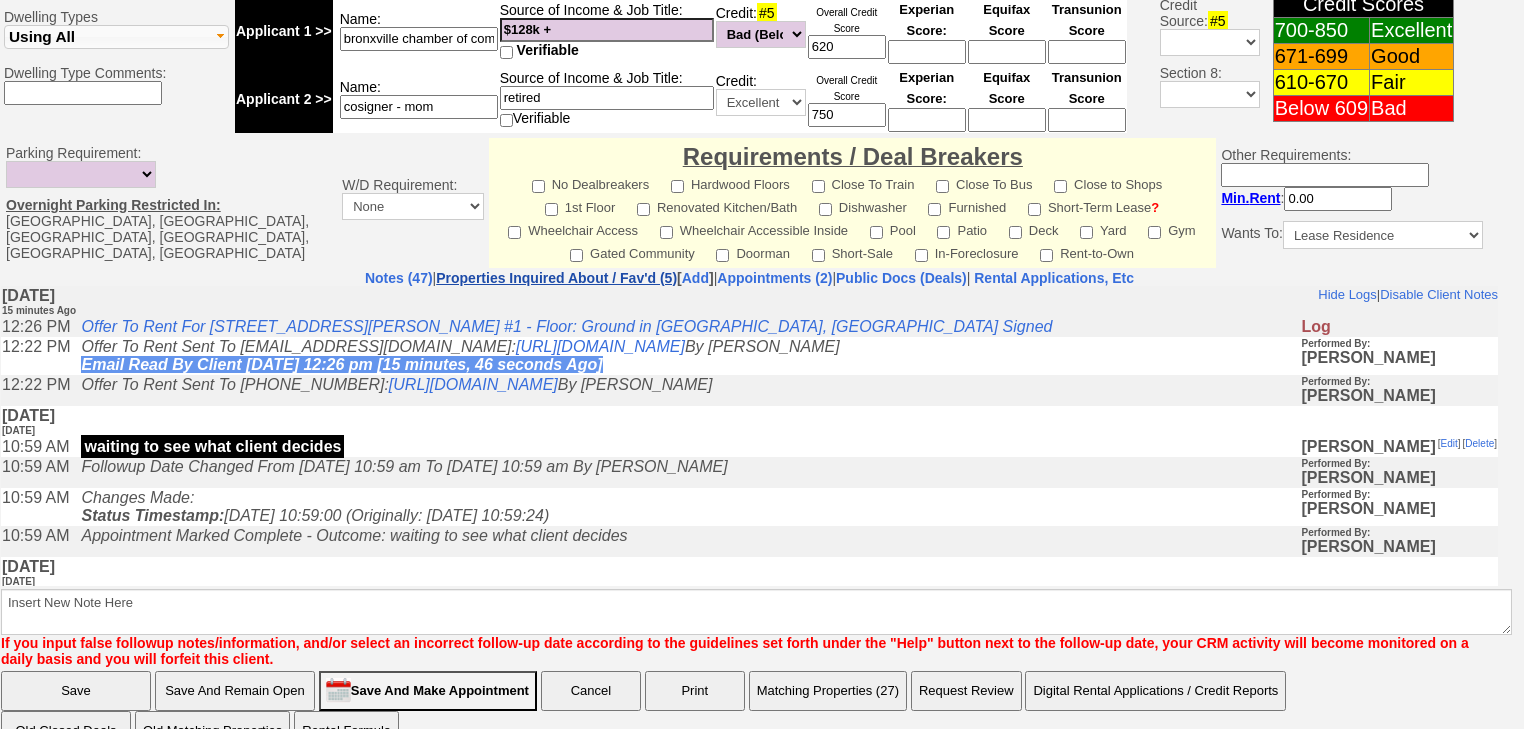 click on "Properties Inquired About / Fav'd
(5)" at bounding box center [556, 278] 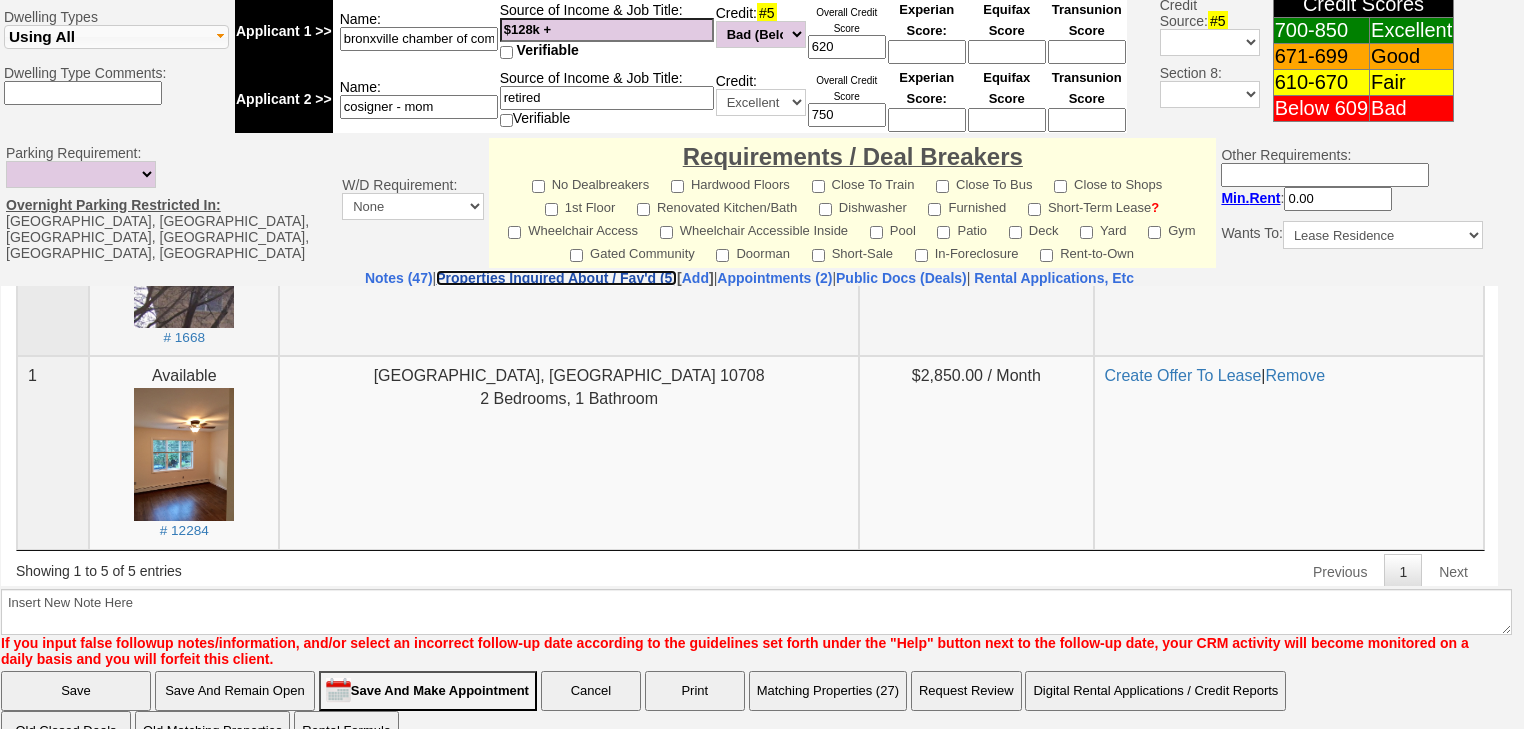 scroll, scrollTop: 612, scrollLeft: 0, axis: vertical 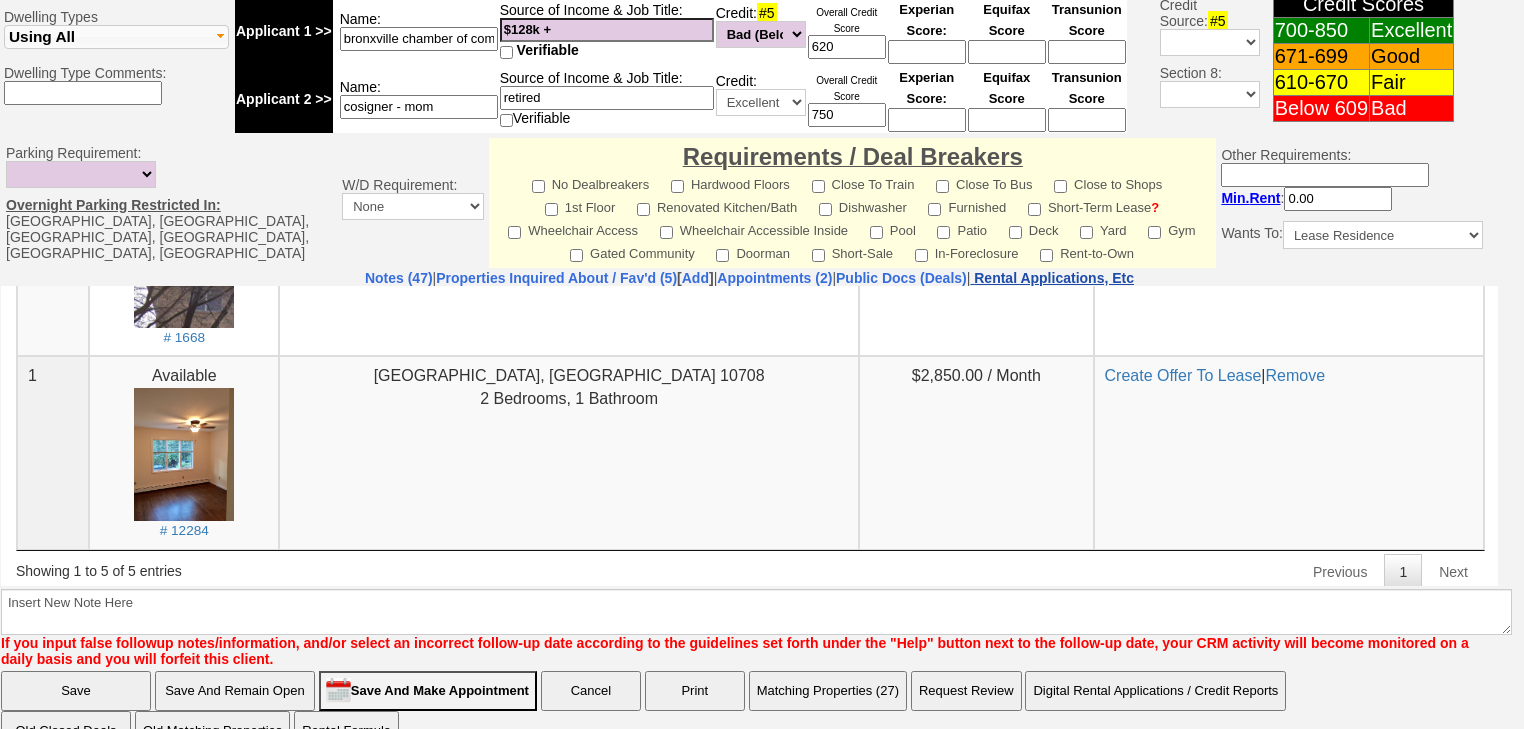 click on "Rental Applications, Etc" at bounding box center [1054, 278] 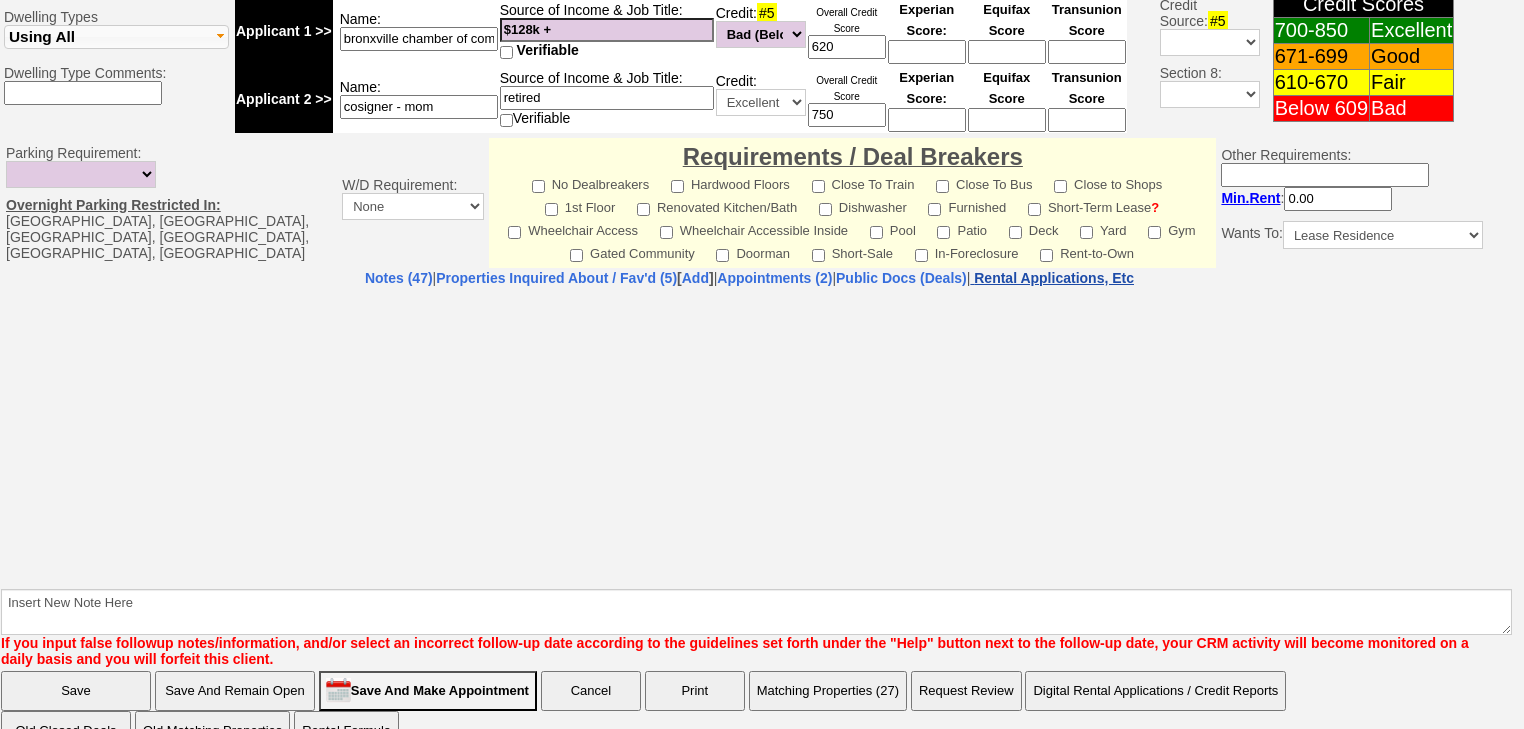 select on "100" 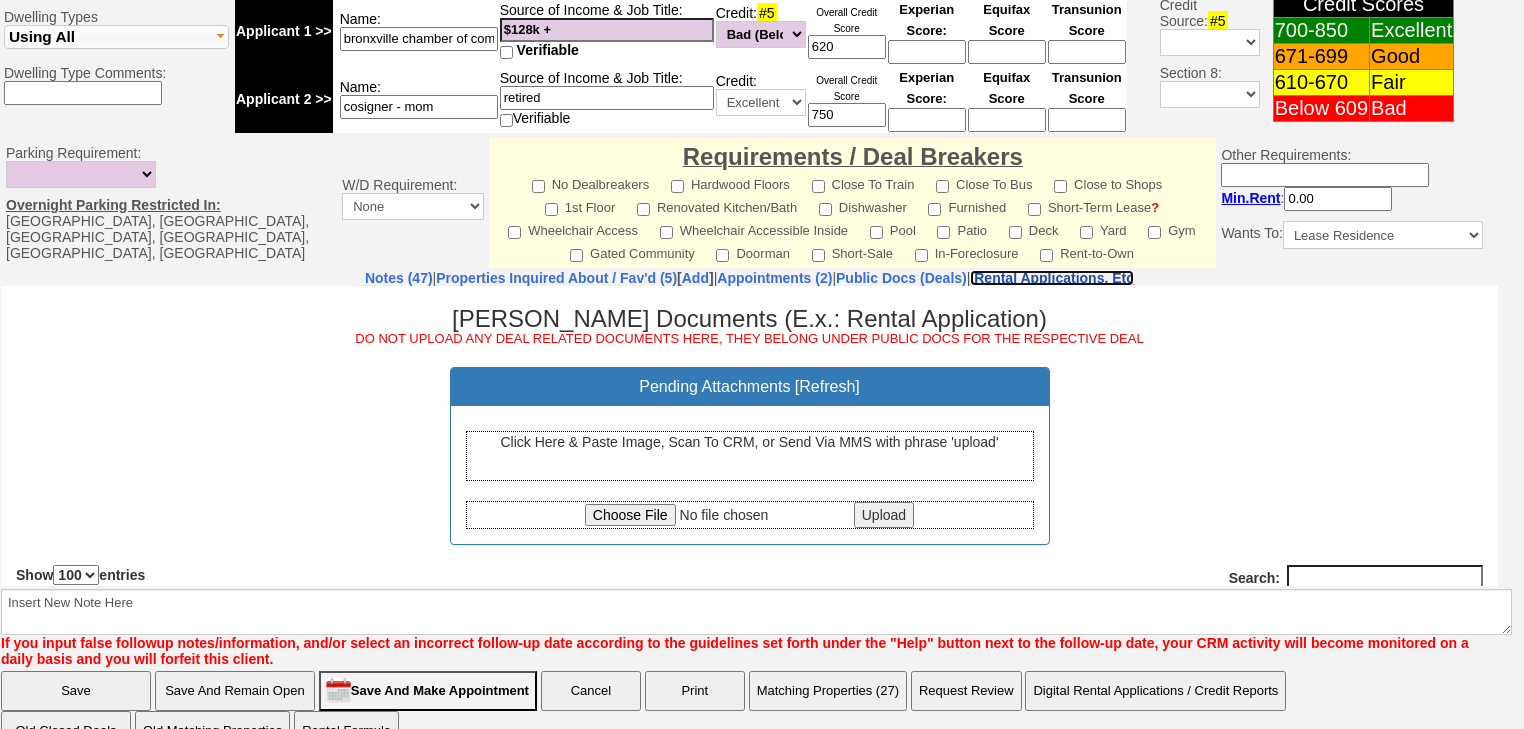 scroll, scrollTop: 0, scrollLeft: 0, axis: both 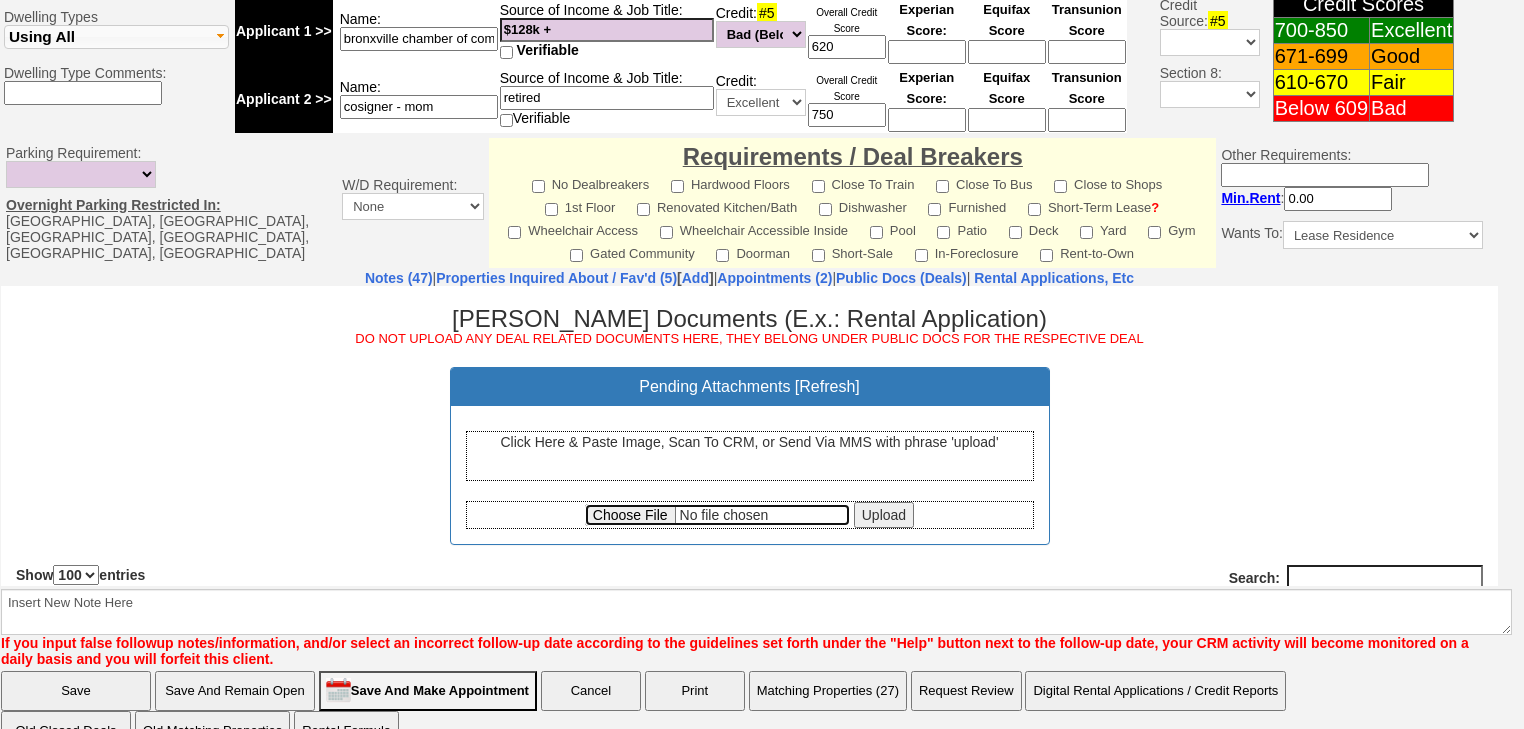 click at bounding box center (717, 514) 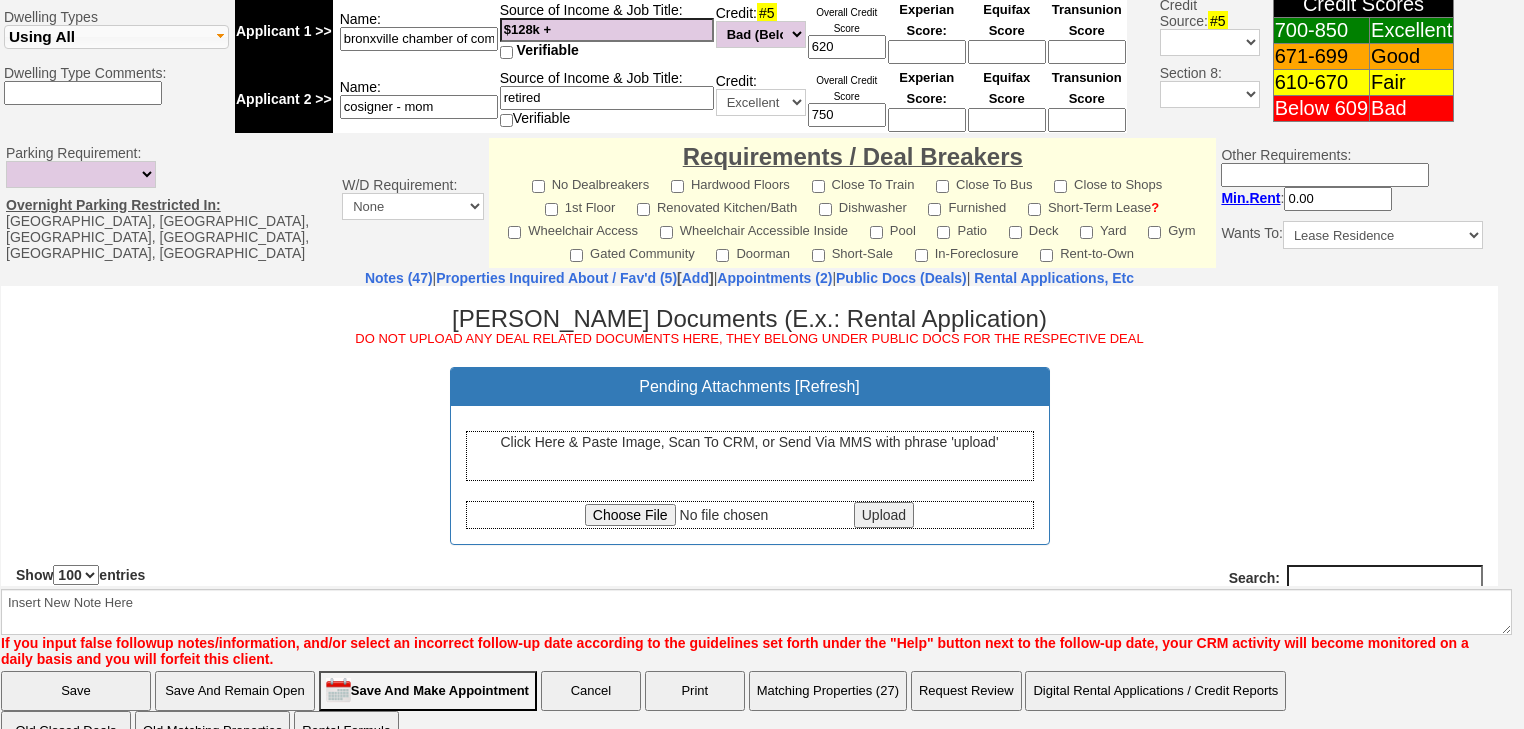 click on "Upload" at bounding box center [884, 514] 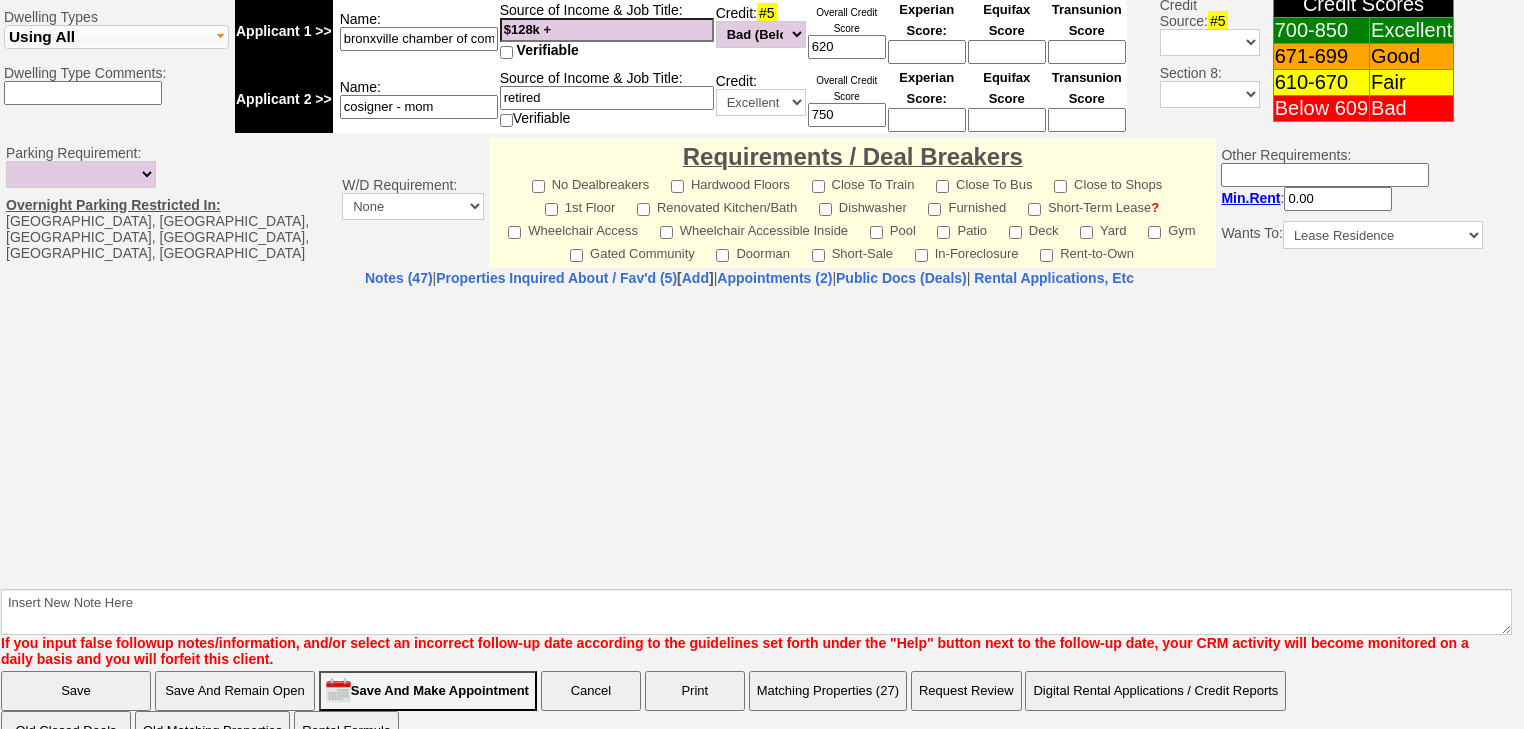 select on "100" 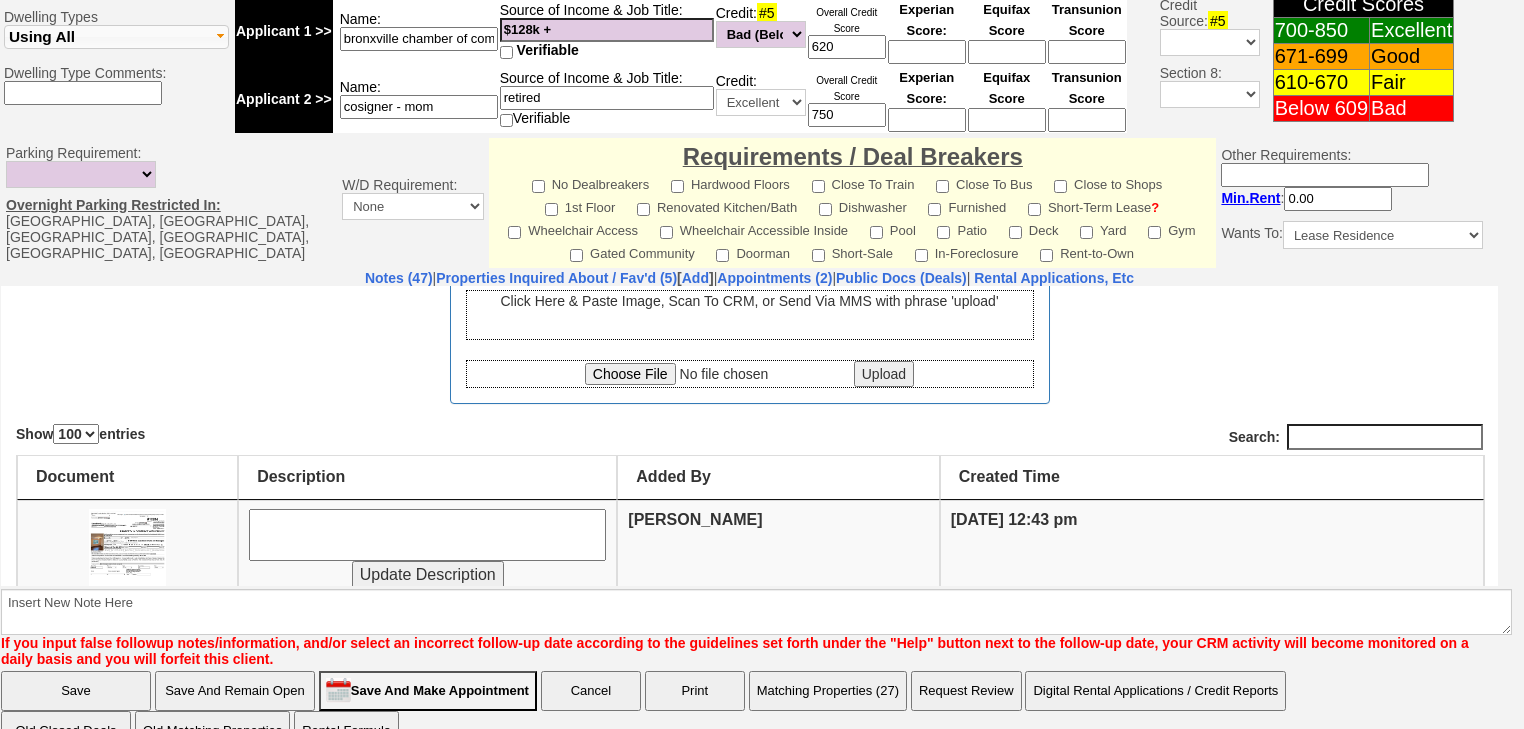 scroll, scrollTop: 320, scrollLeft: 0, axis: vertical 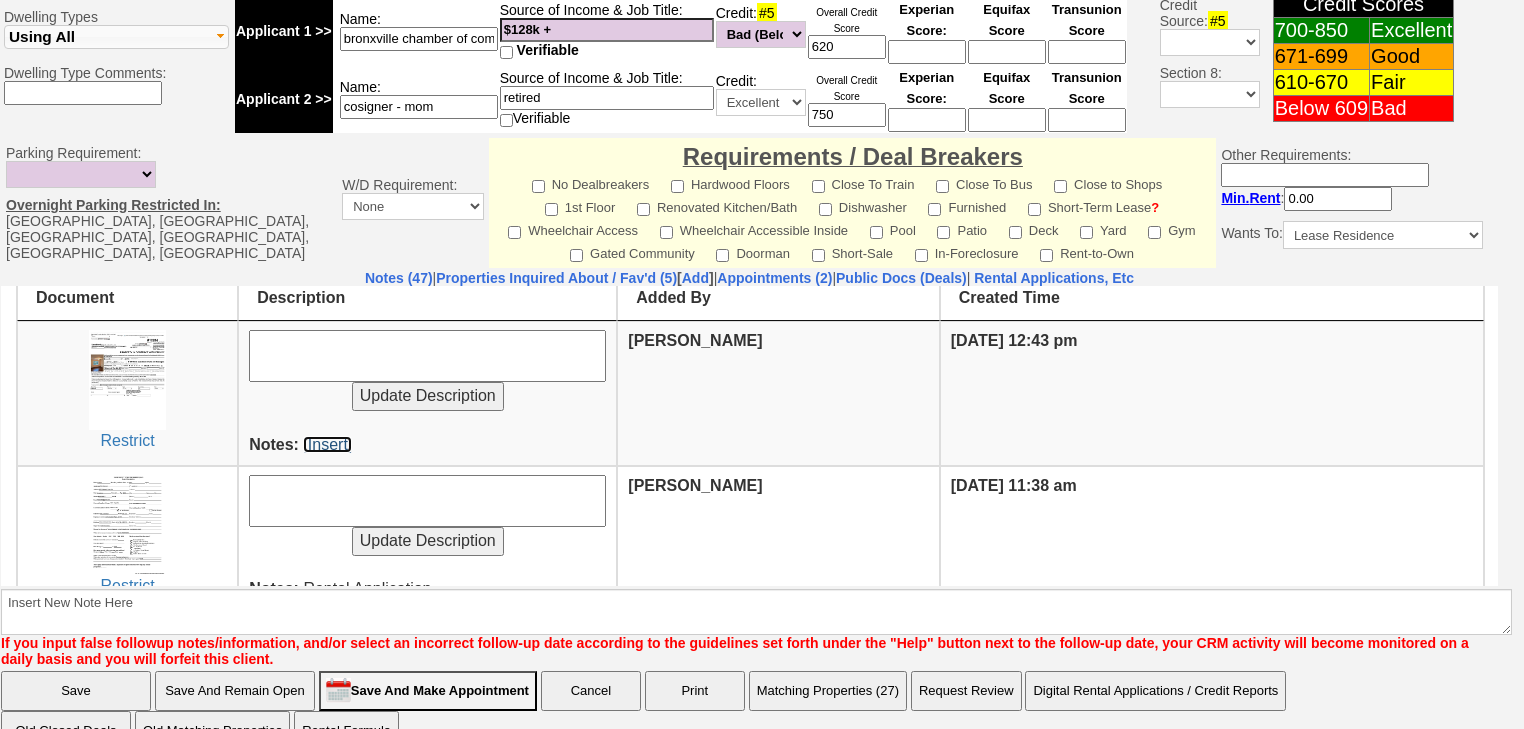 click on "[Insert]" at bounding box center [327, 443] 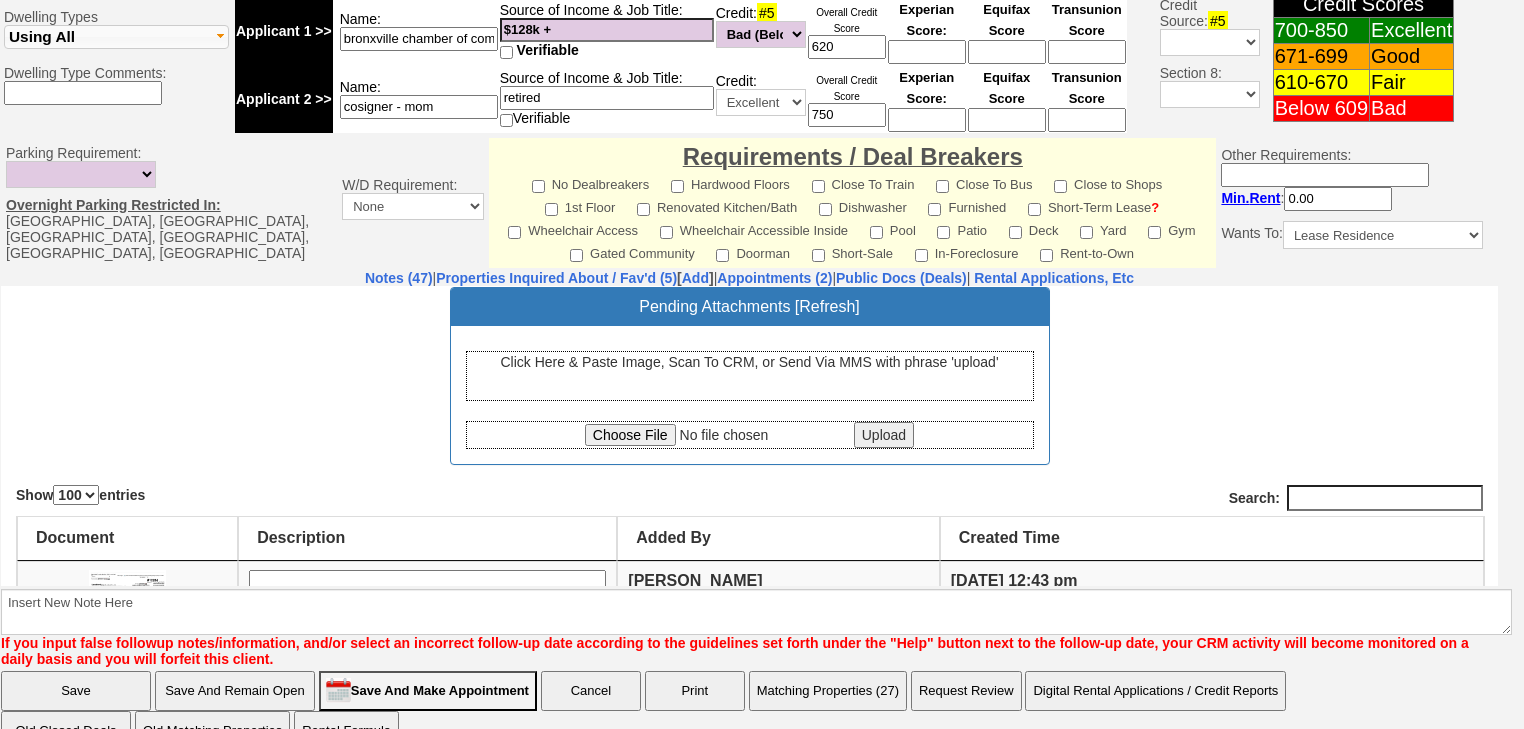scroll, scrollTop: 0, scrollLeft: 0, axis: both 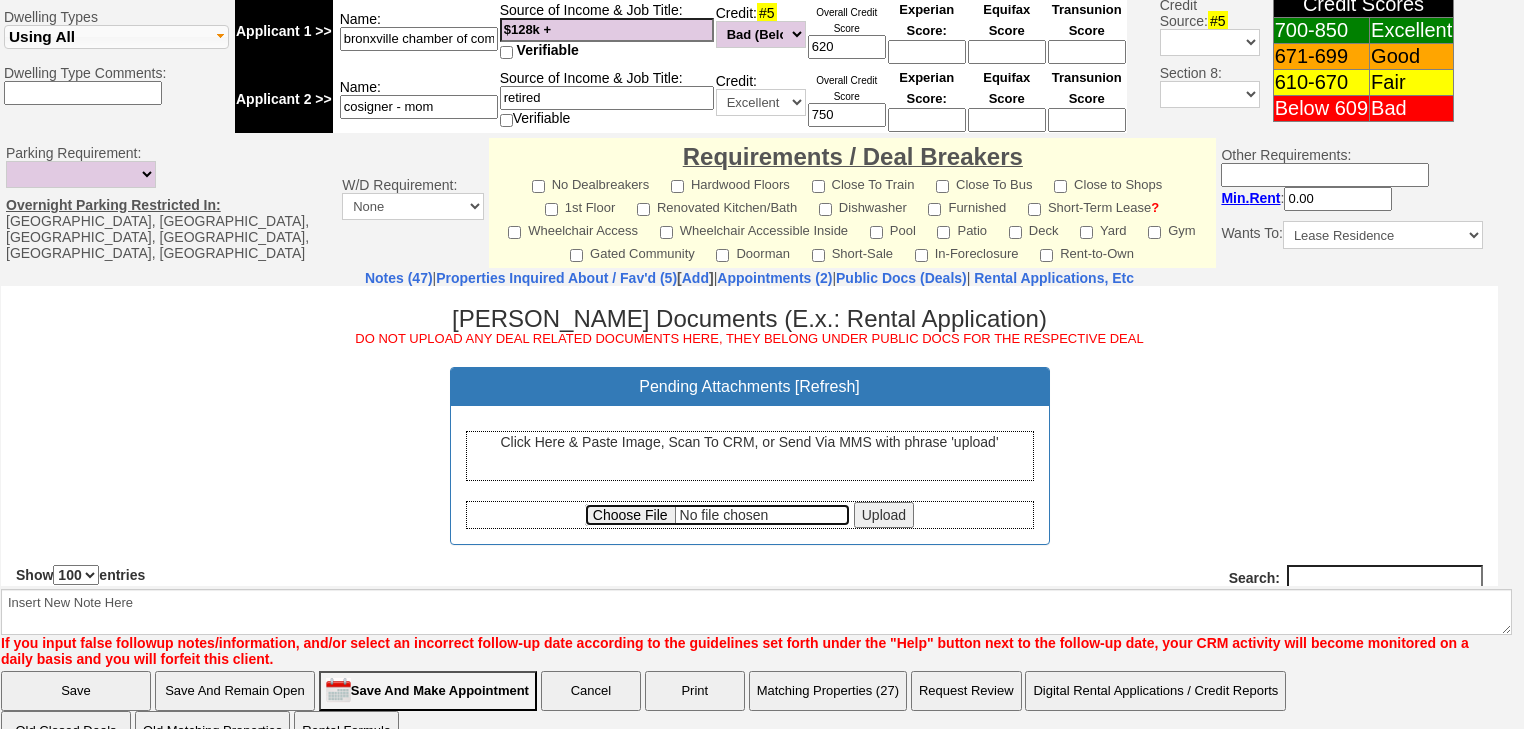 click at bounding box center (717, 514) 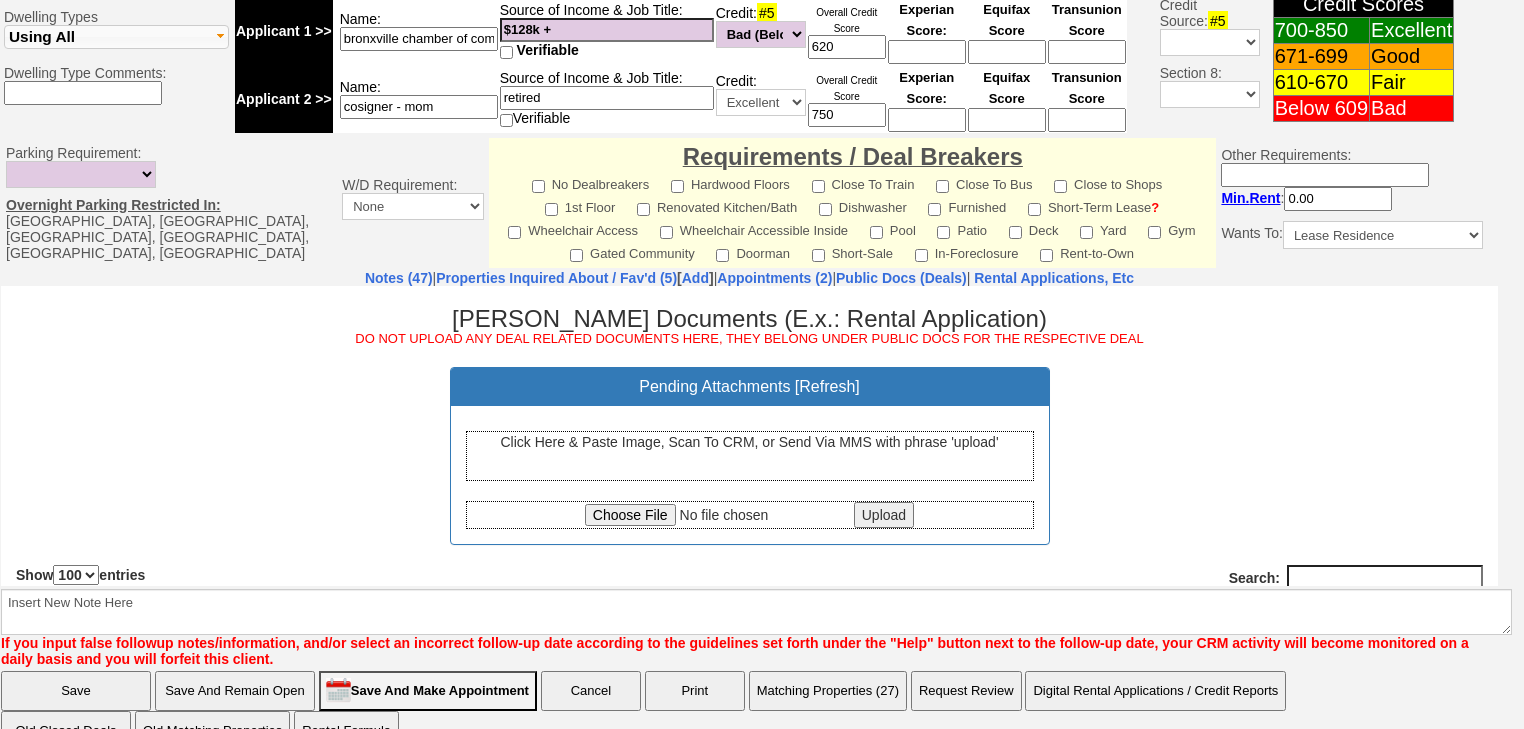 click on "Upload" at bounding box center [884, 514] 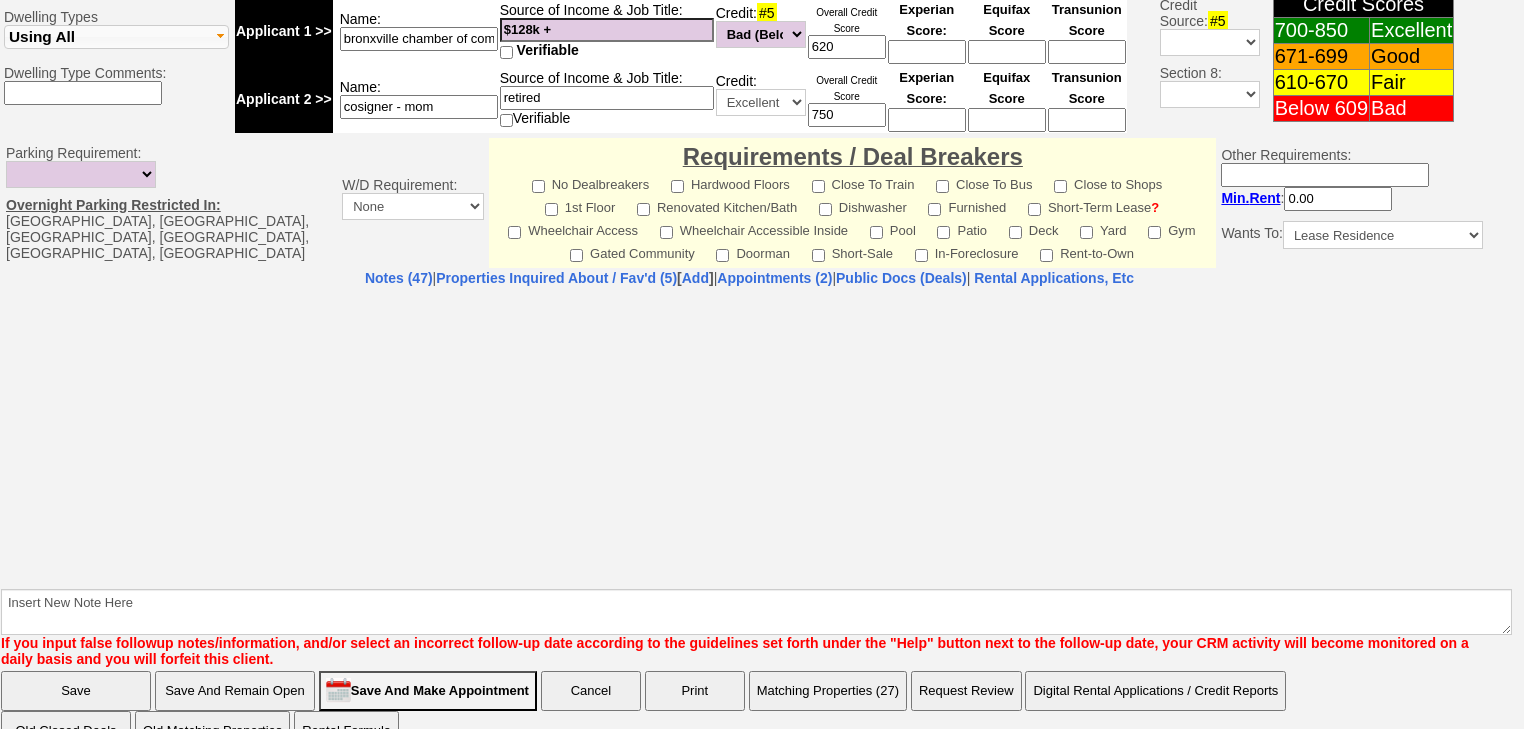 select on "100" 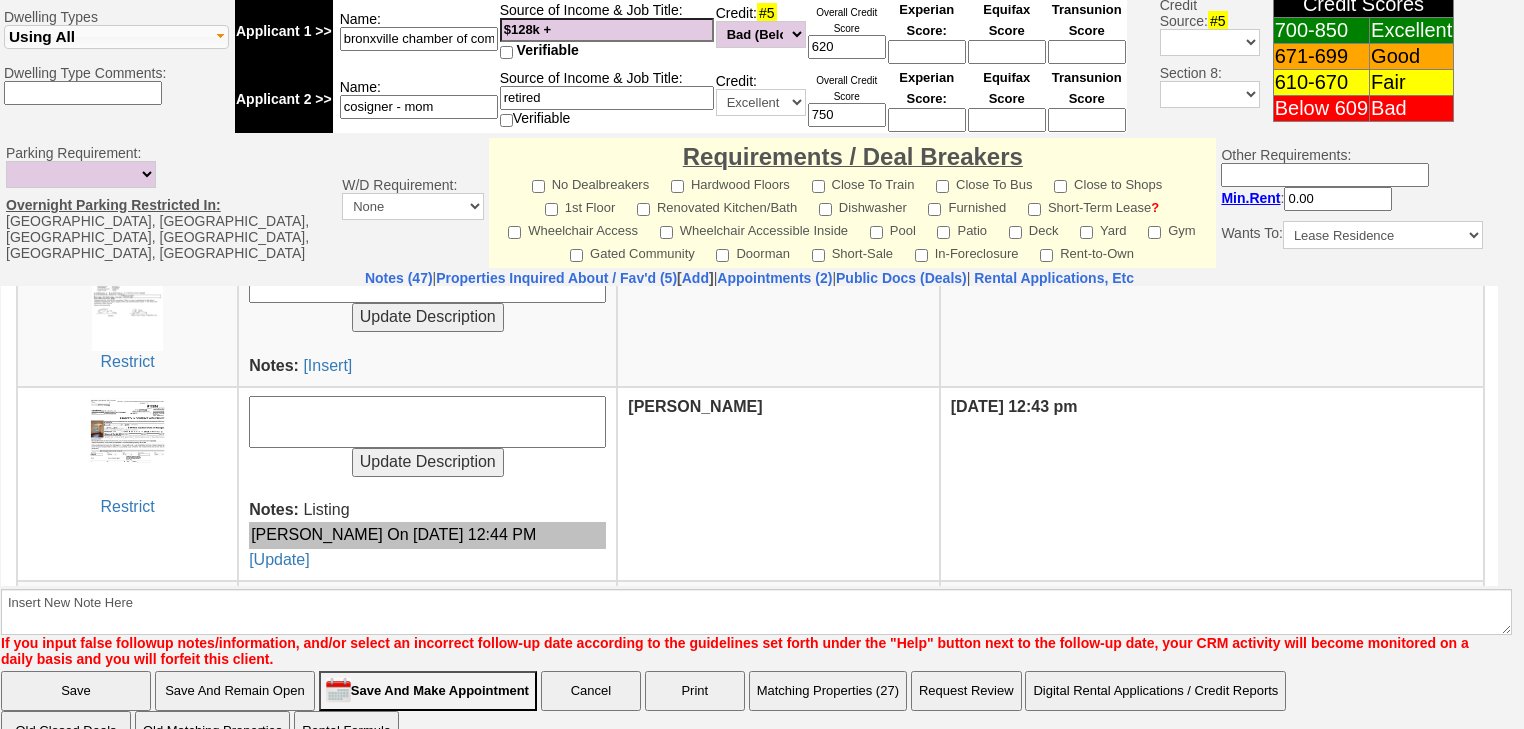 scroll, scrollTop: 400, scrollLeft: 0, axis: vertical 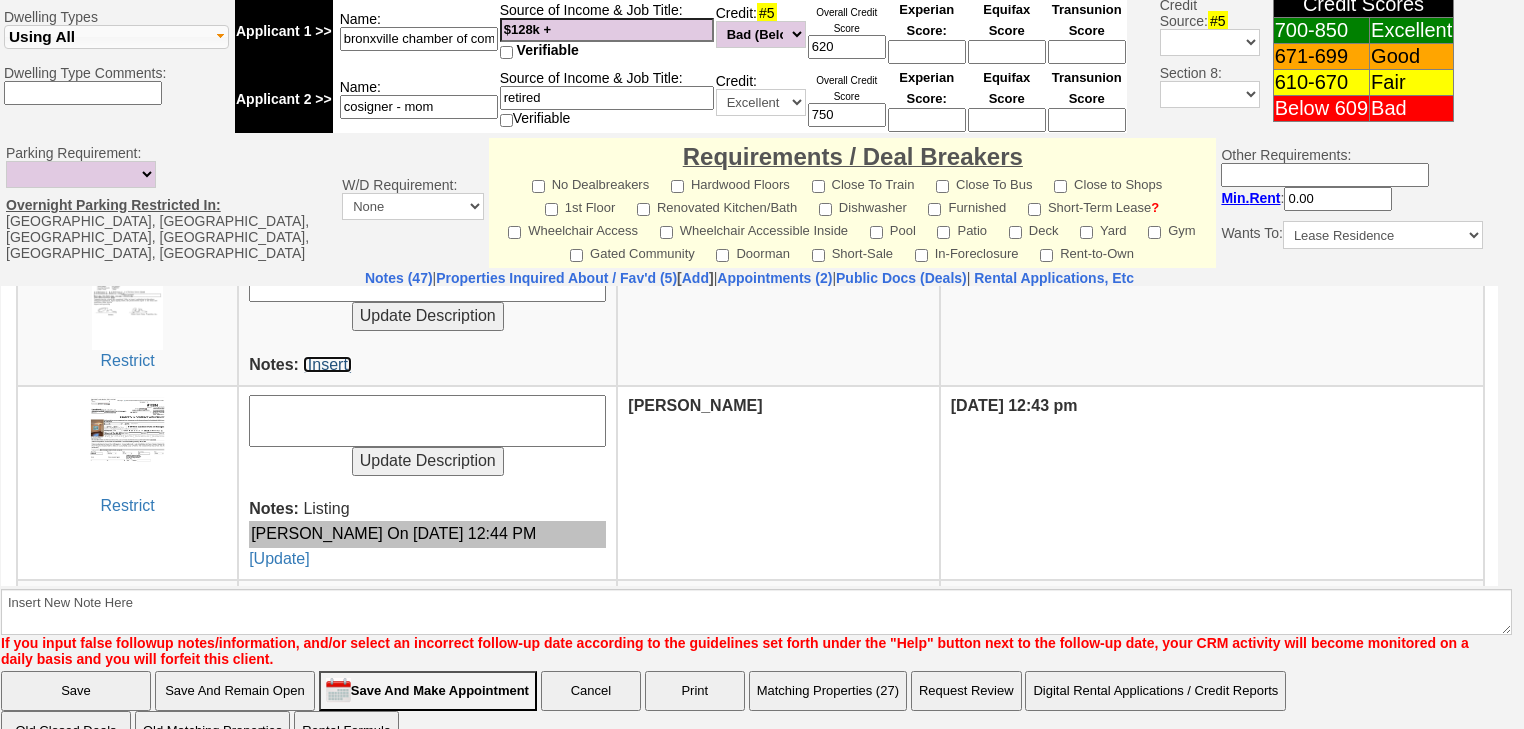 click on "[Insert]" at bounding box center (327, 363) 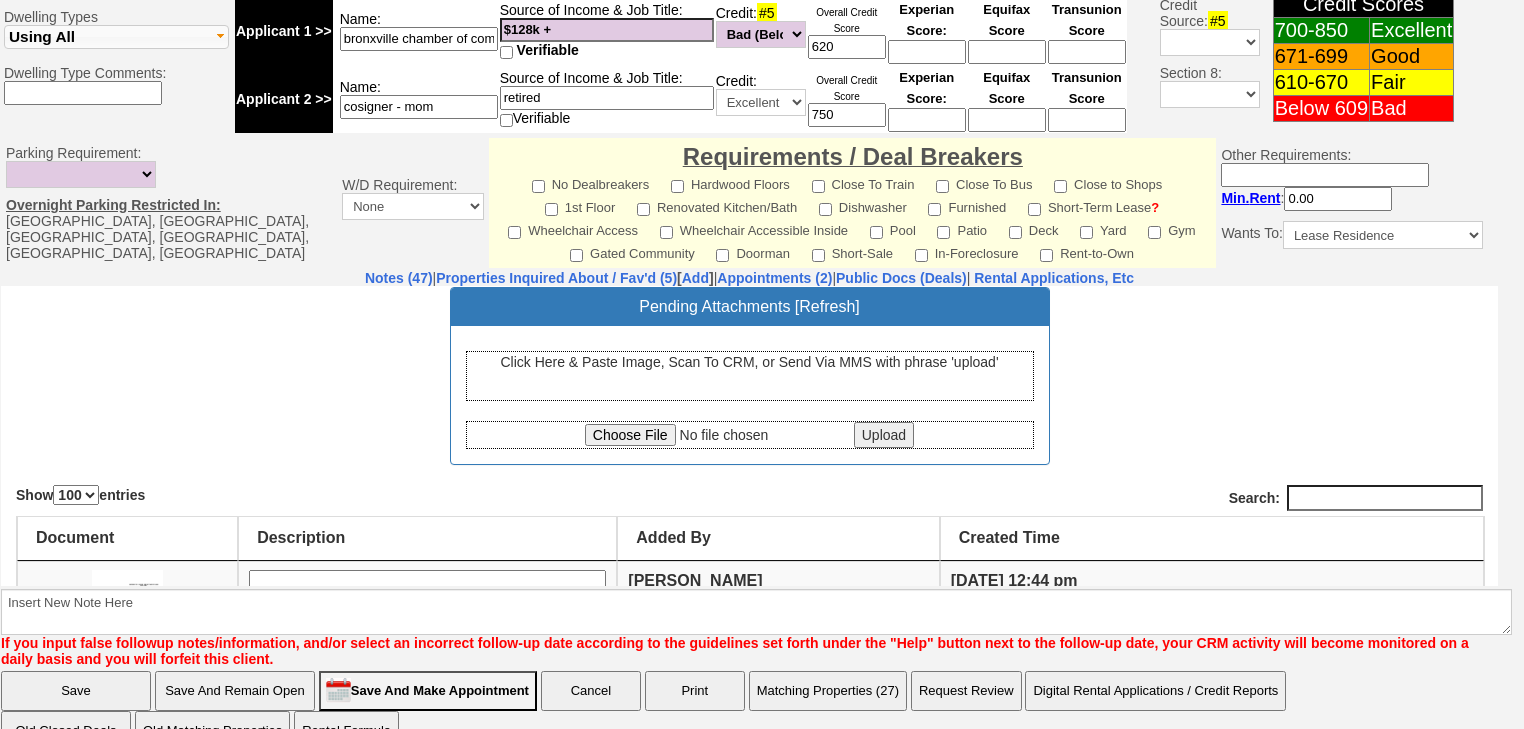 scroll, scrollTop: 0, scrollLeft: 0, axis: both 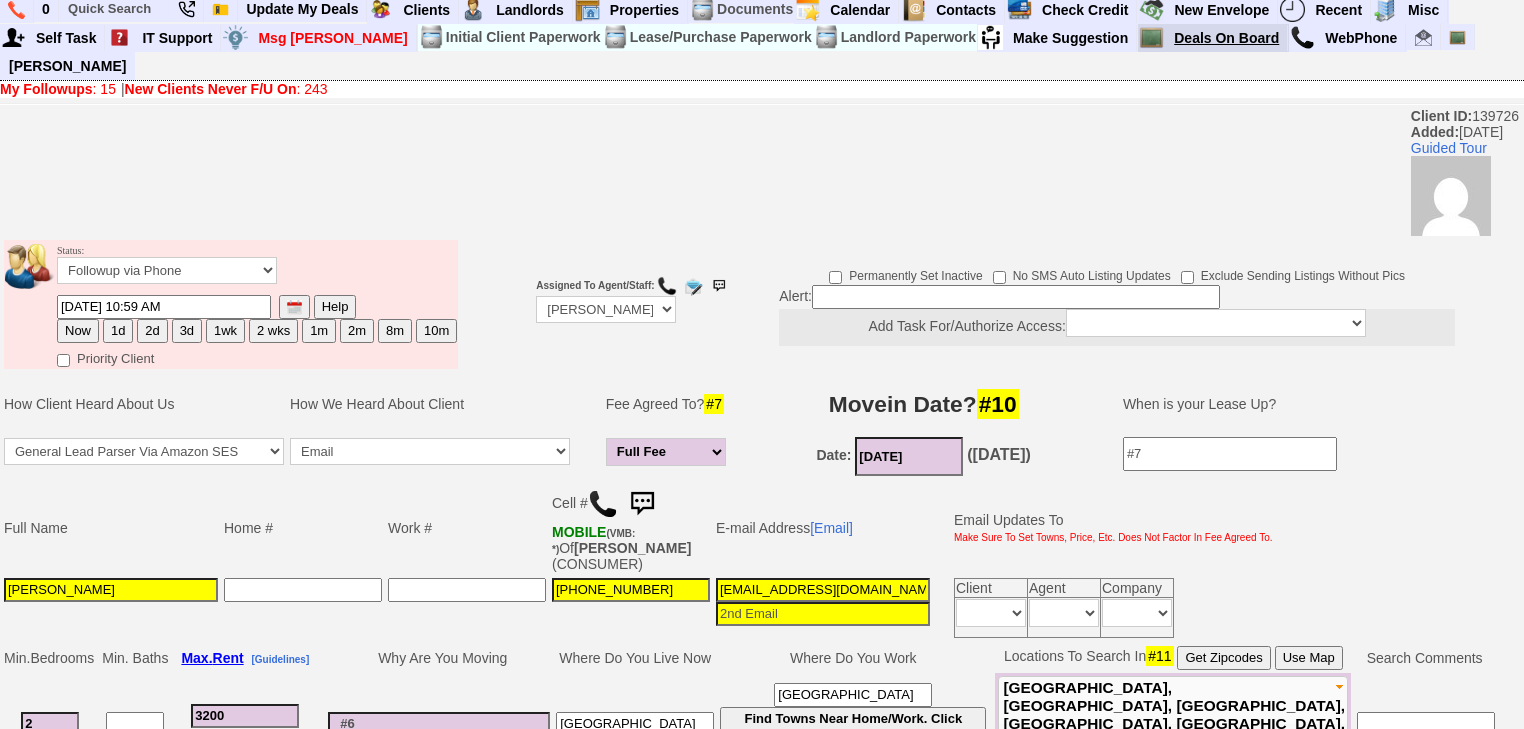 click on "Deals On Board" at bounding box center [1227, 38] 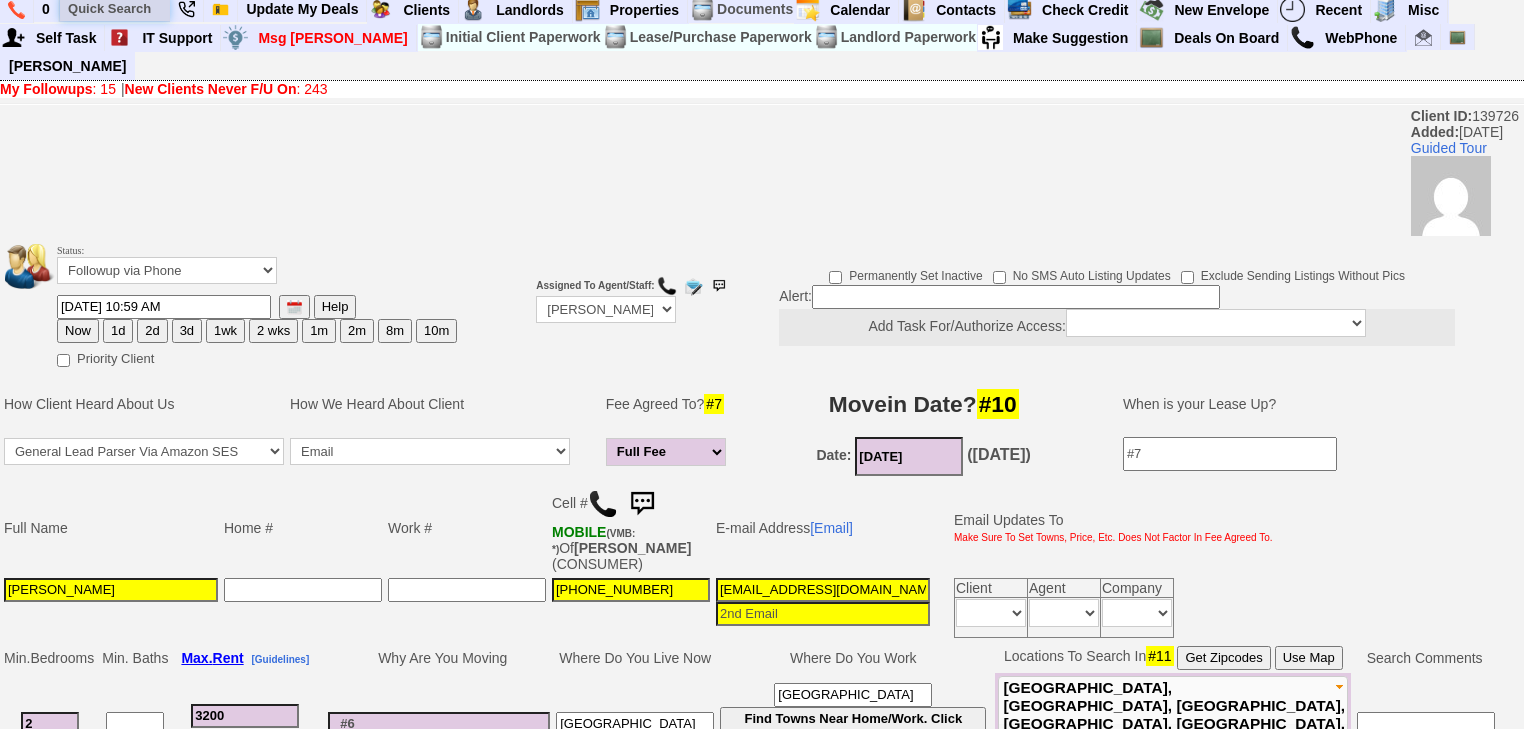 click at bounding box center (115, 8) 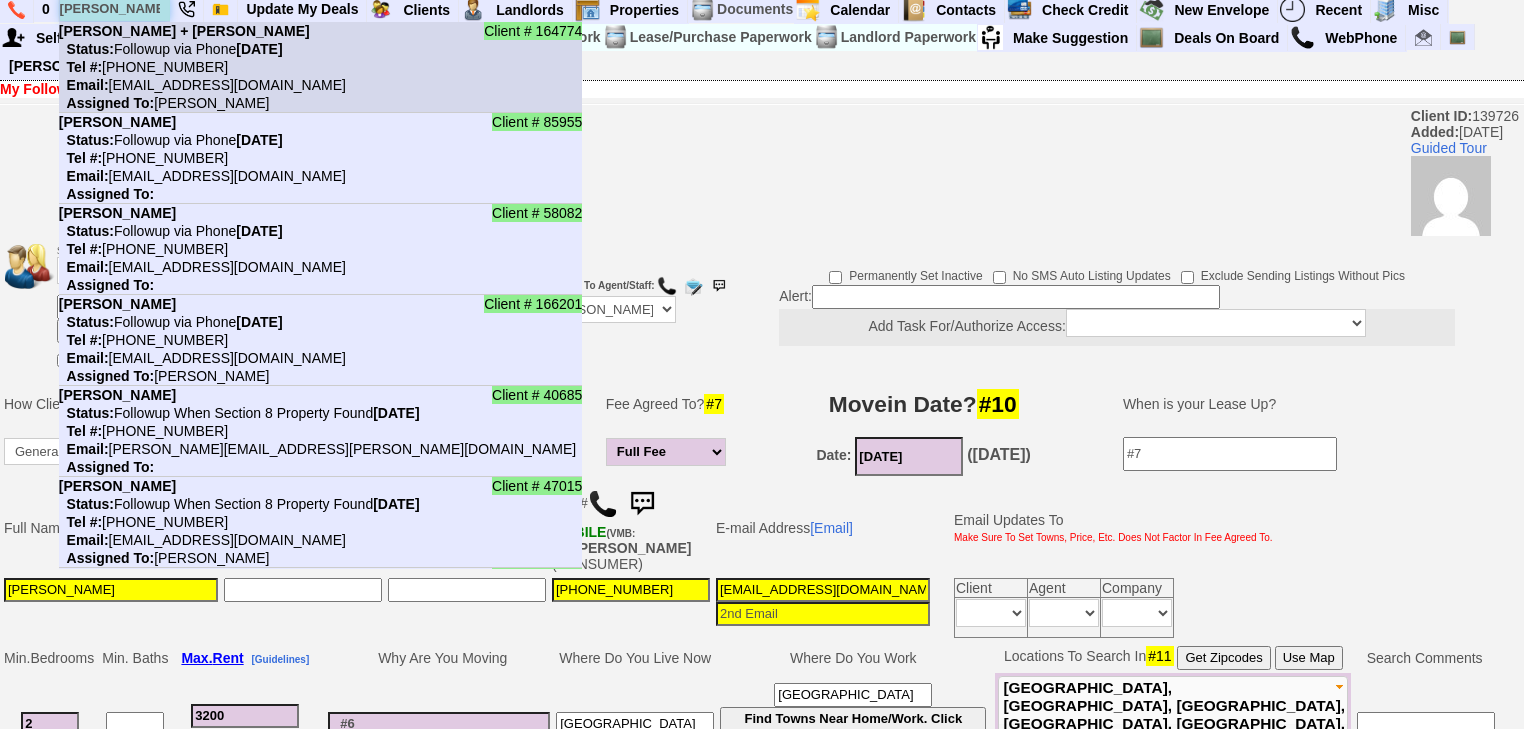 type on "donna" 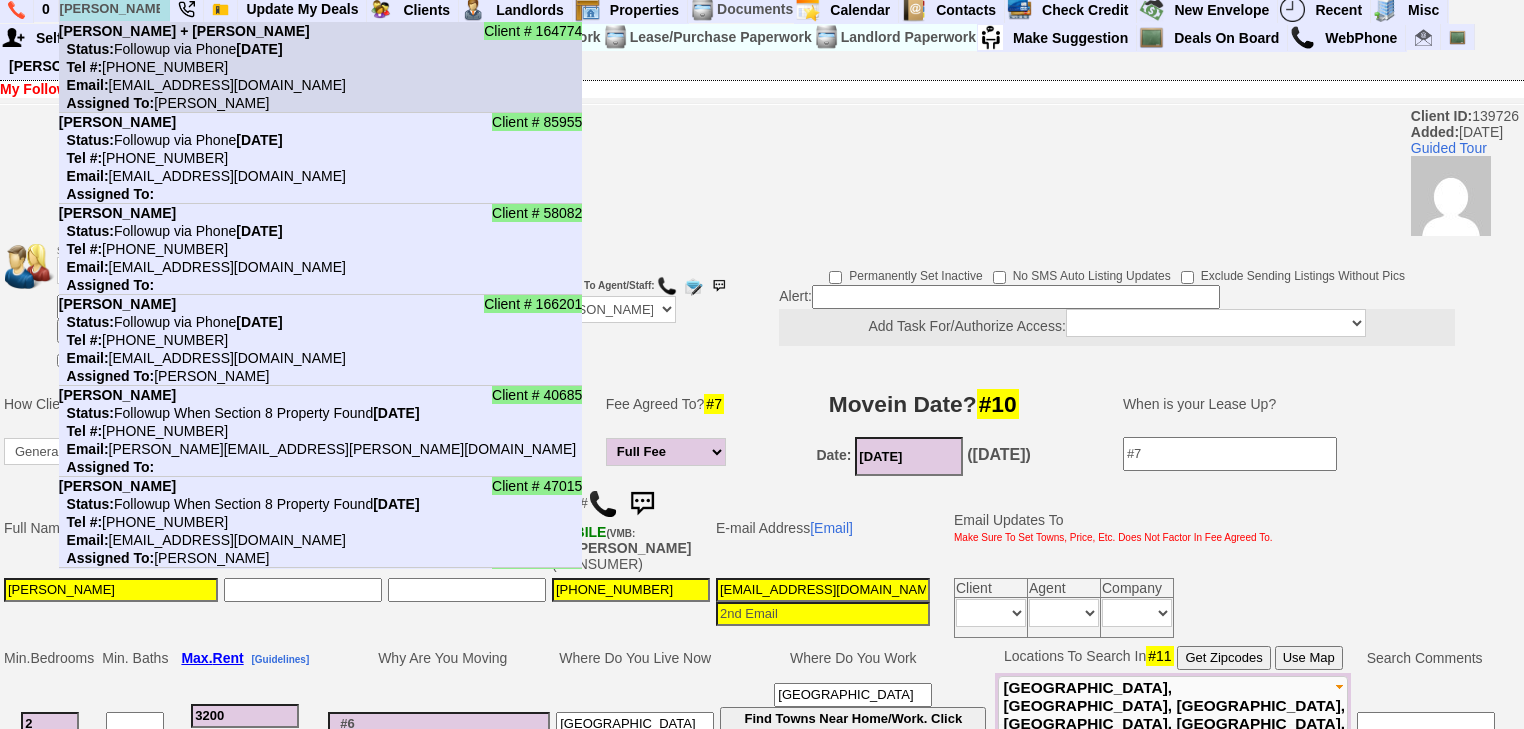 click on "[PERSON_NAME] + [PERSON_NAME]" at bounding box center [184, 31] 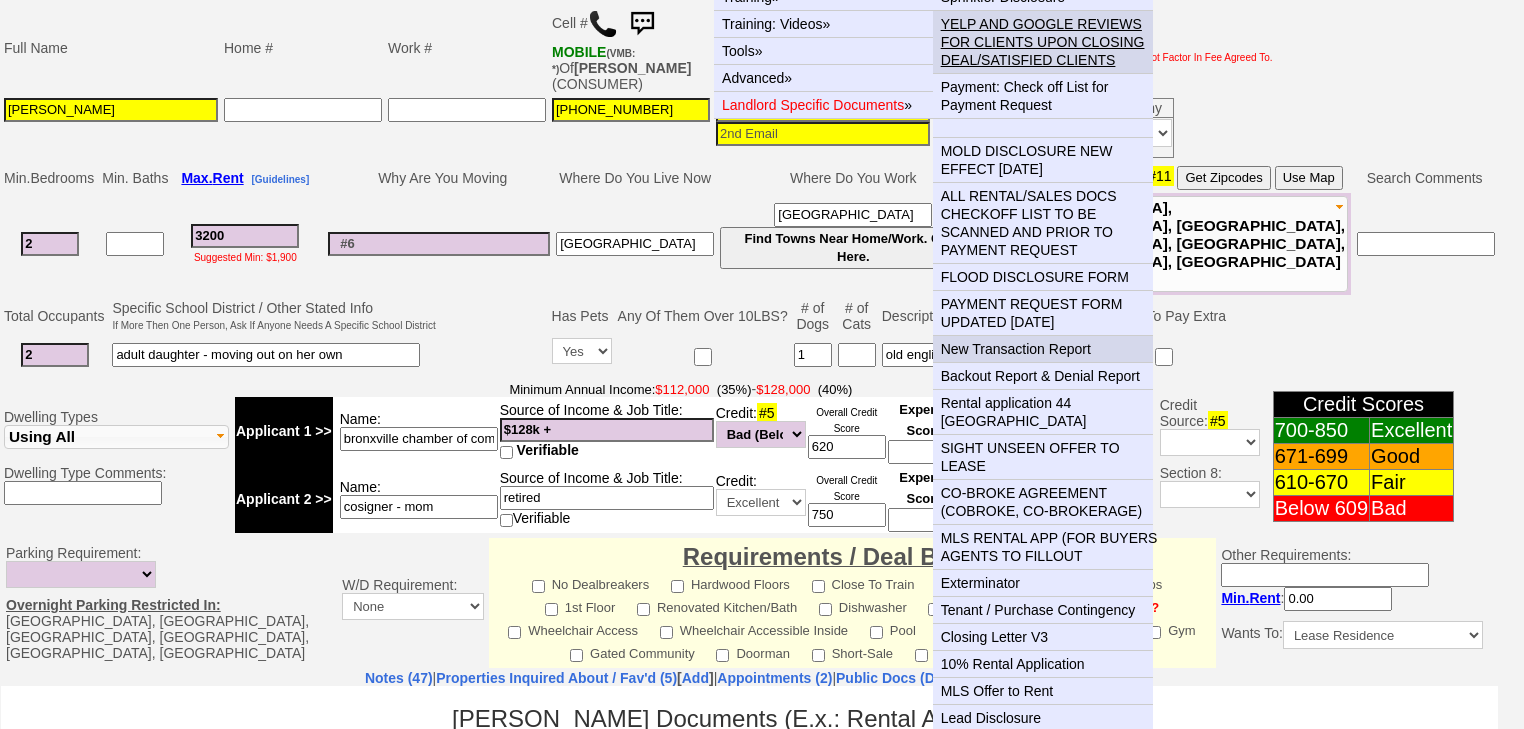 scroll, scrollTop: 565, scrollLeft: 0, axis: vertical 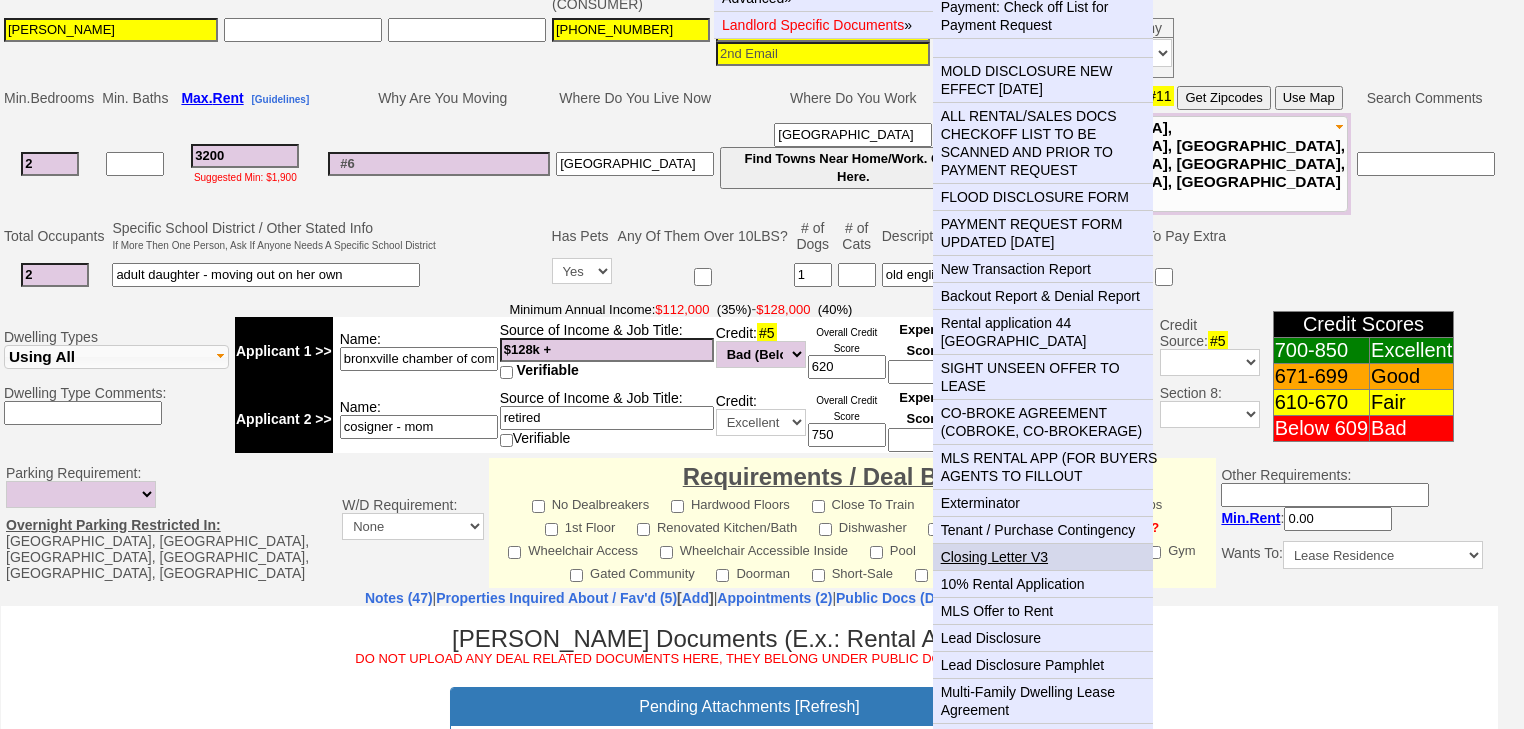 click on "Closing Letter V3" at bounding box center [1051, 557] 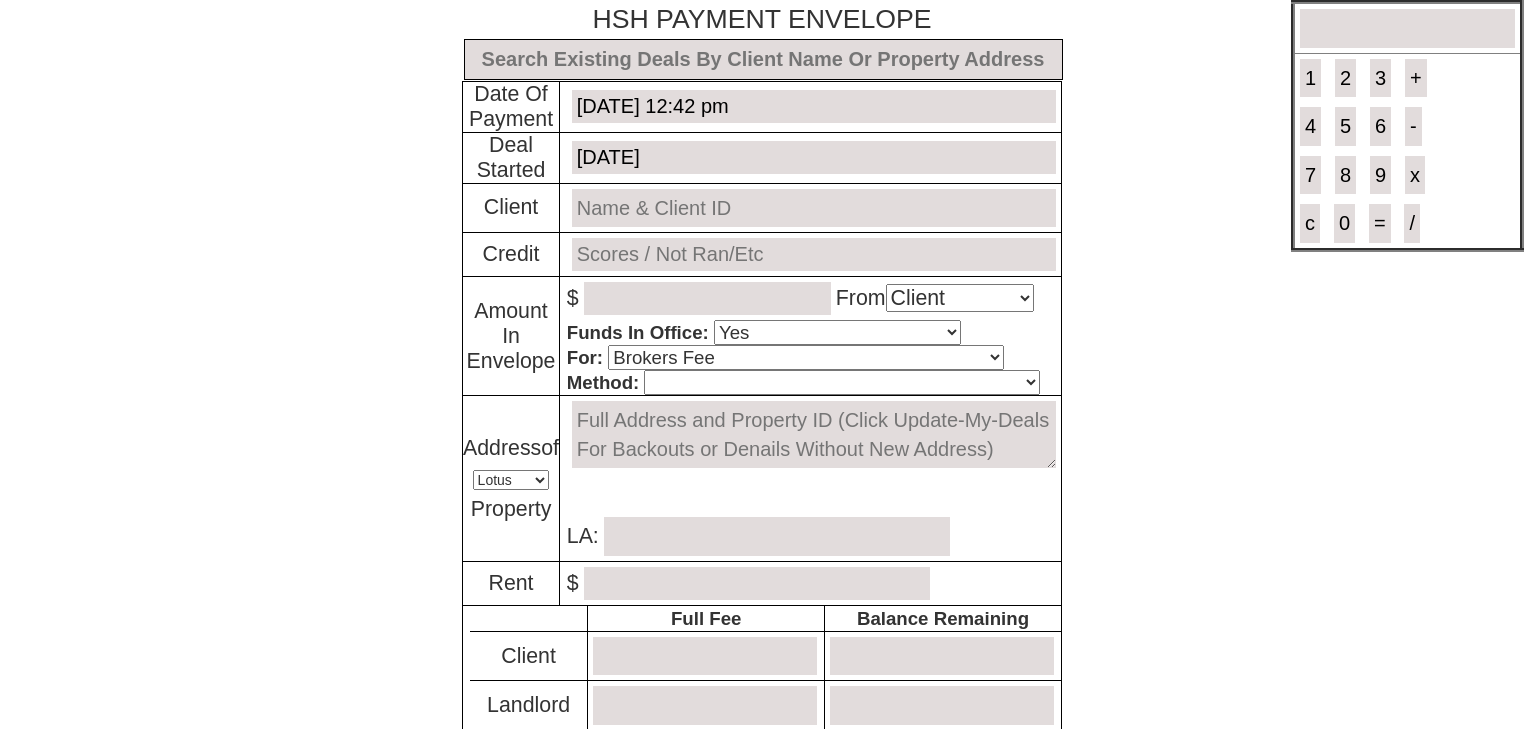 select on "Client" 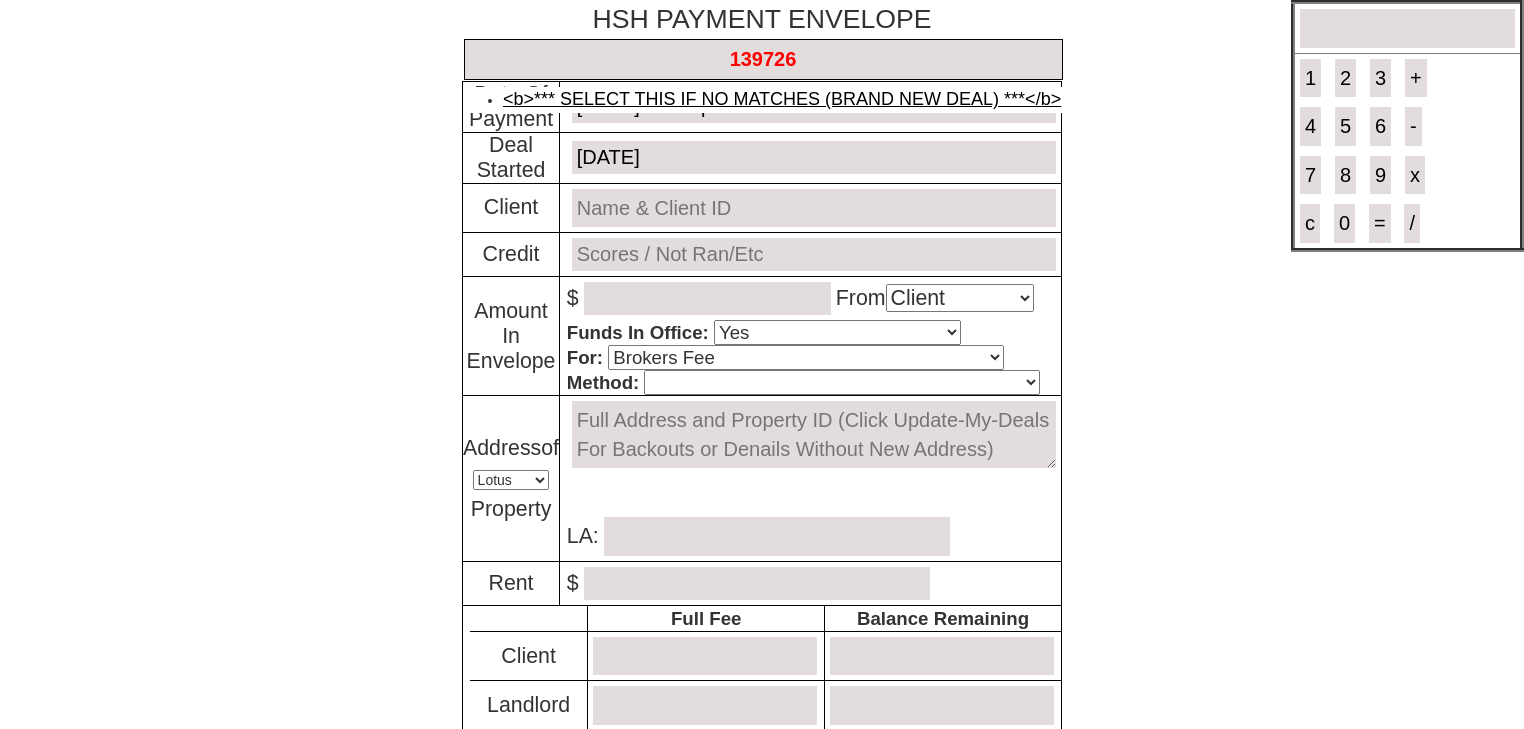 click on "<b>*** SELECT THIS IF NO MATCHES (BRAND NEW DEAL) ***</b>" at bounding box center [782, 99] 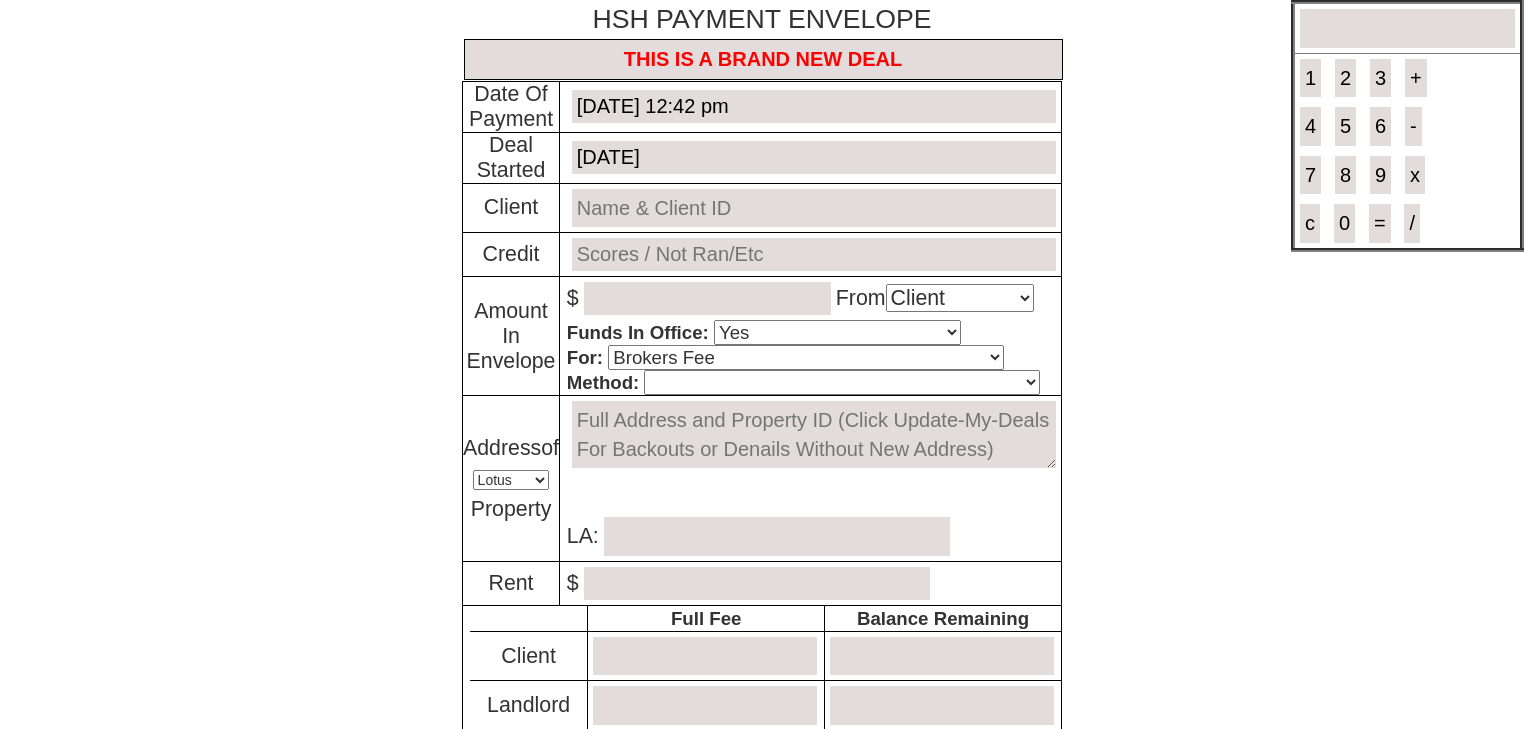 type on "THIS IS A BRAND NEW DEAL" 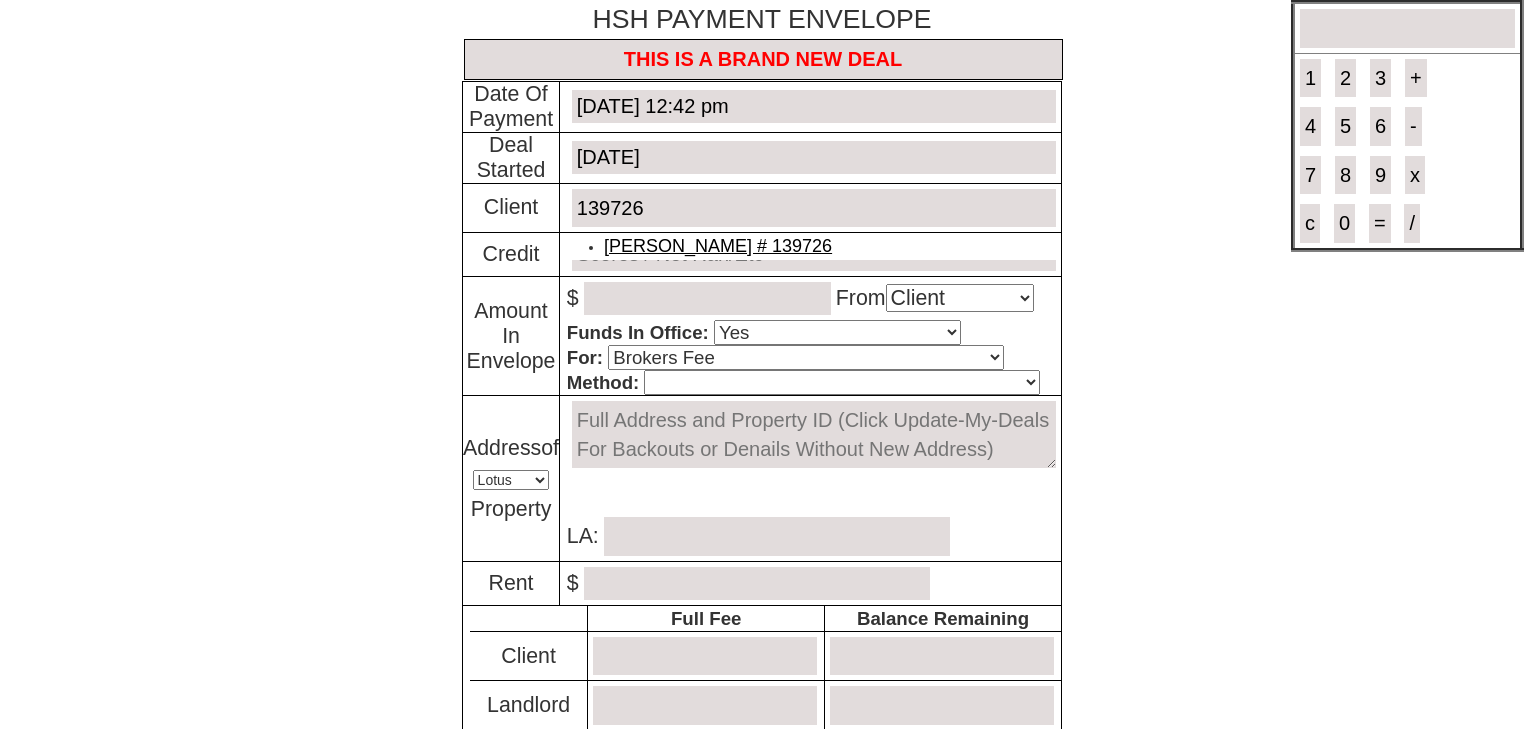 click on "Erin Donovan # 139726" at bounding box center [718, 246] 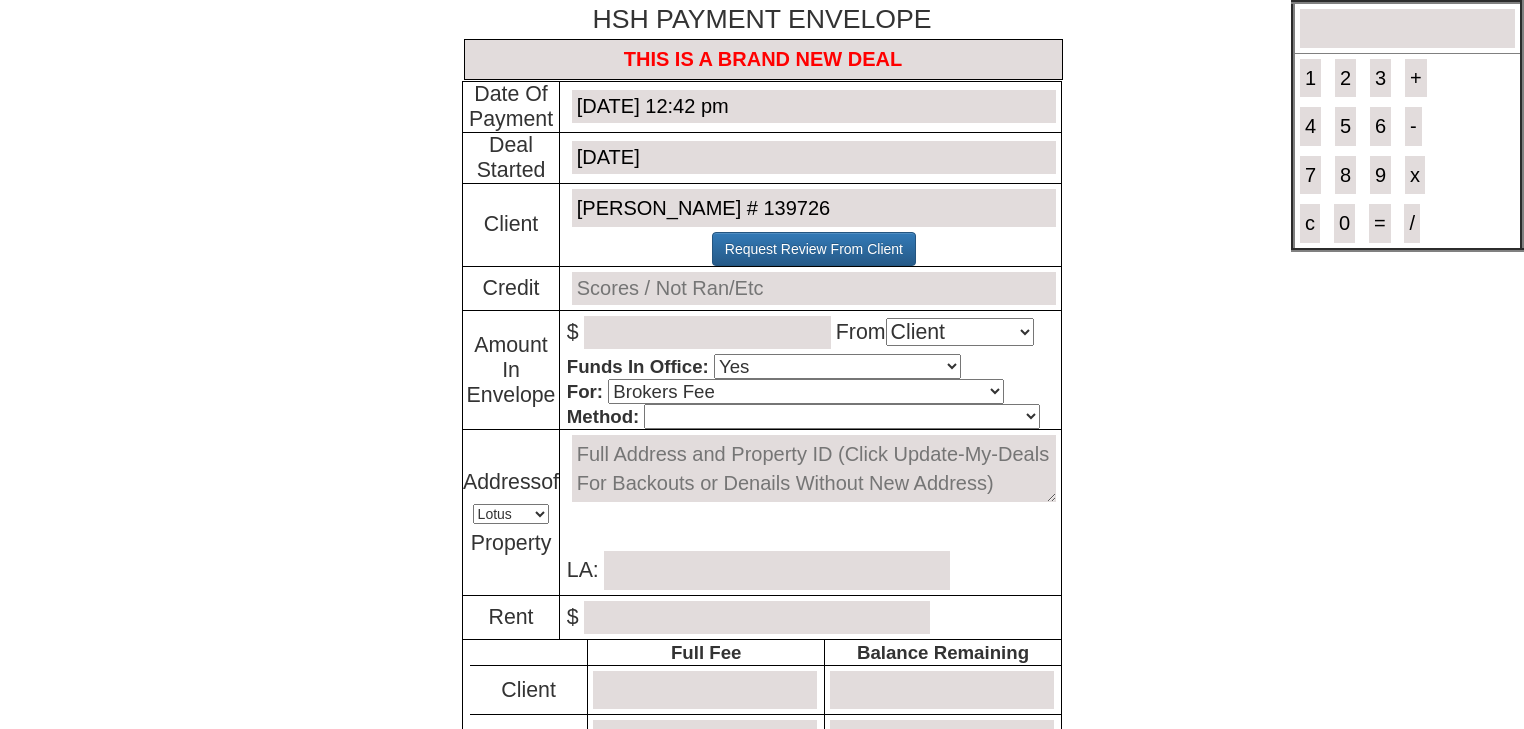 type on "Erin Donovan # 139726" 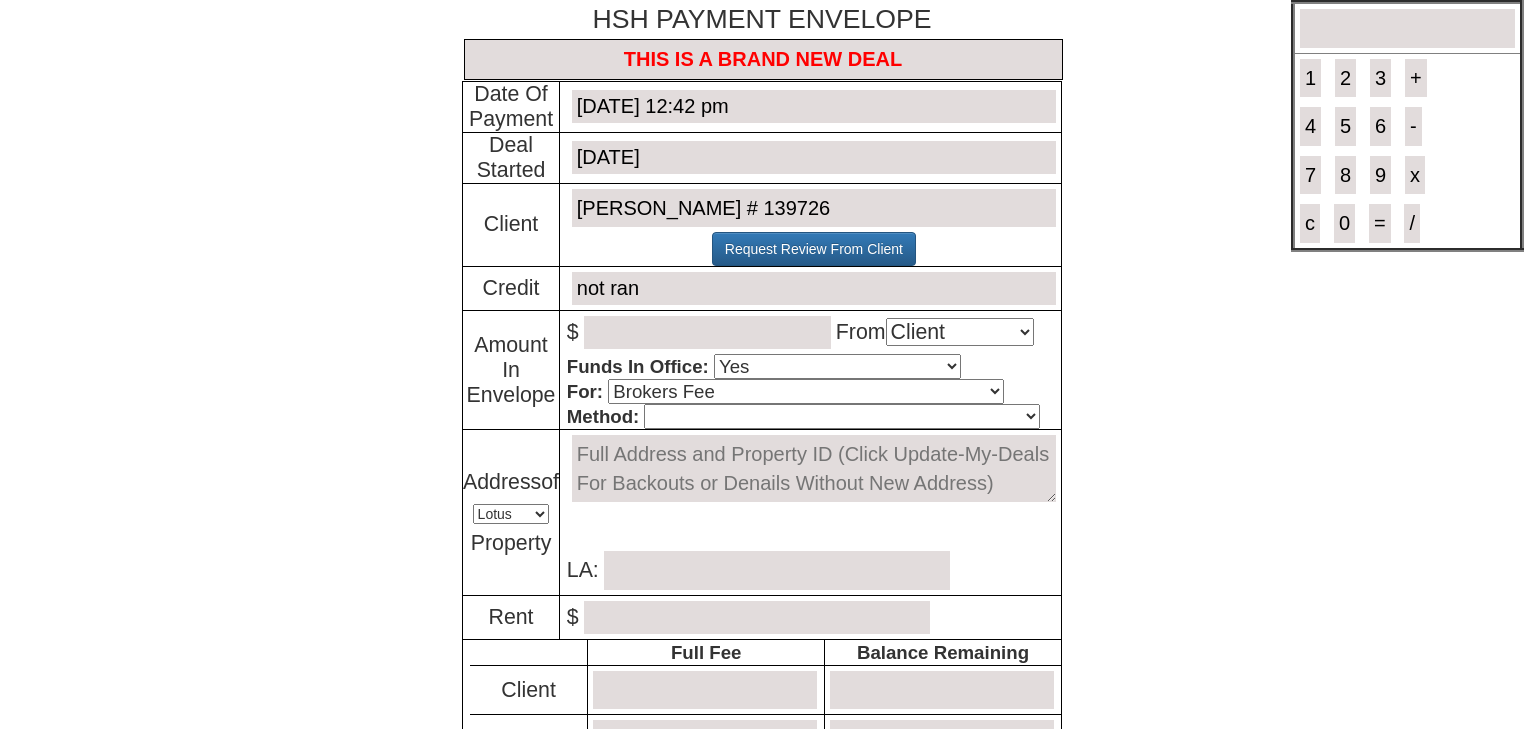 type on "not ran" 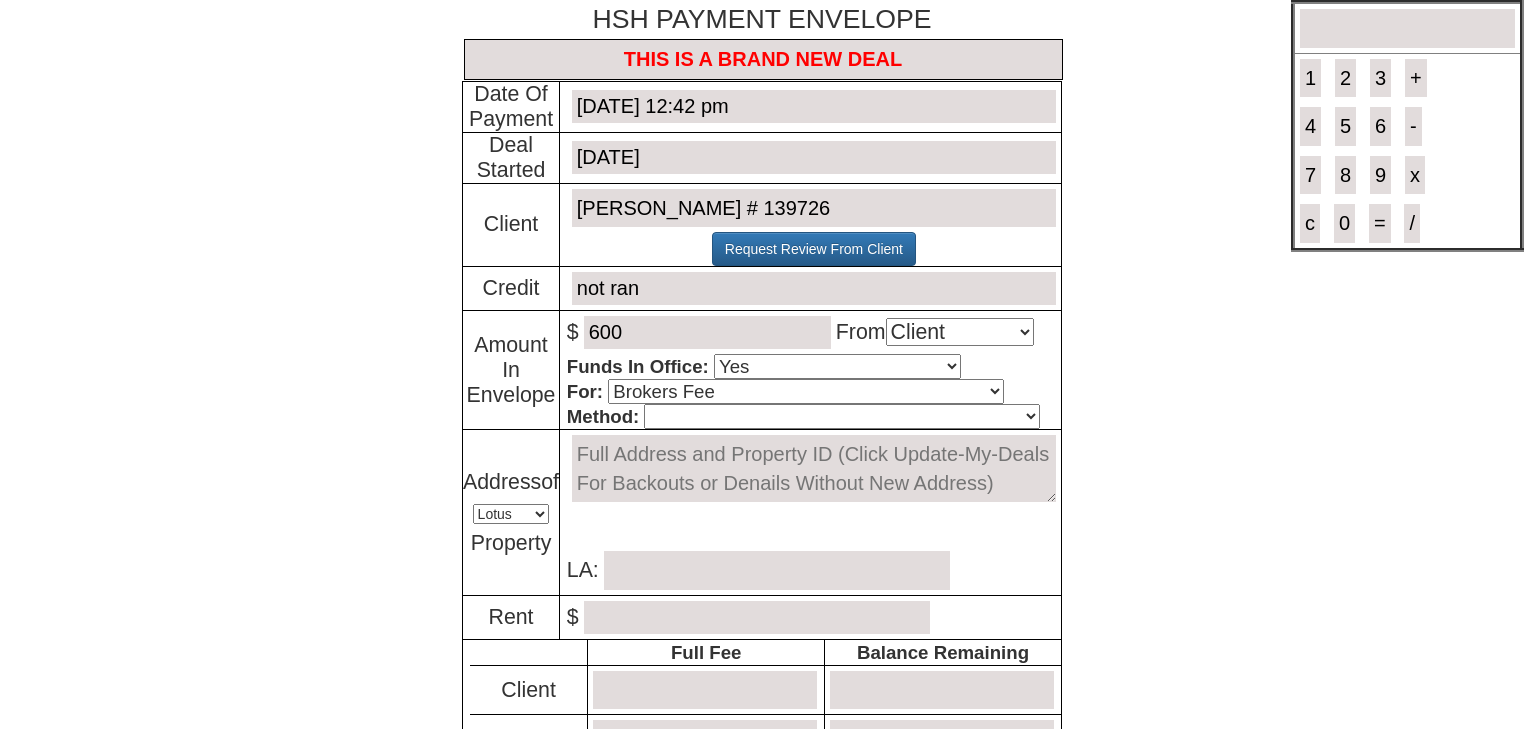 click on "Cash Certified Check Regular Check Credit Card Quickpay Wire ACH N/A" at bounding box center (841, 416) 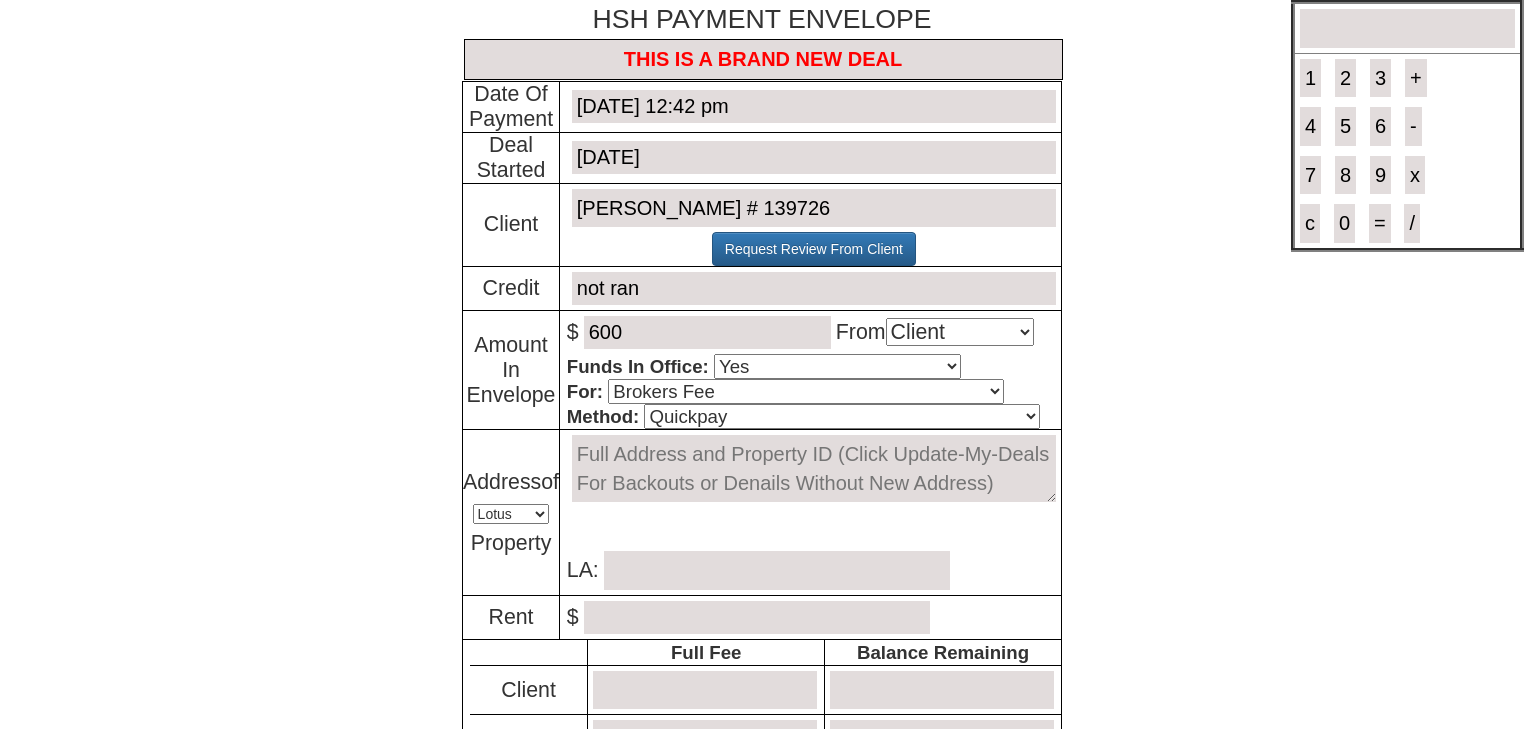click at bounding box center [814, 468] 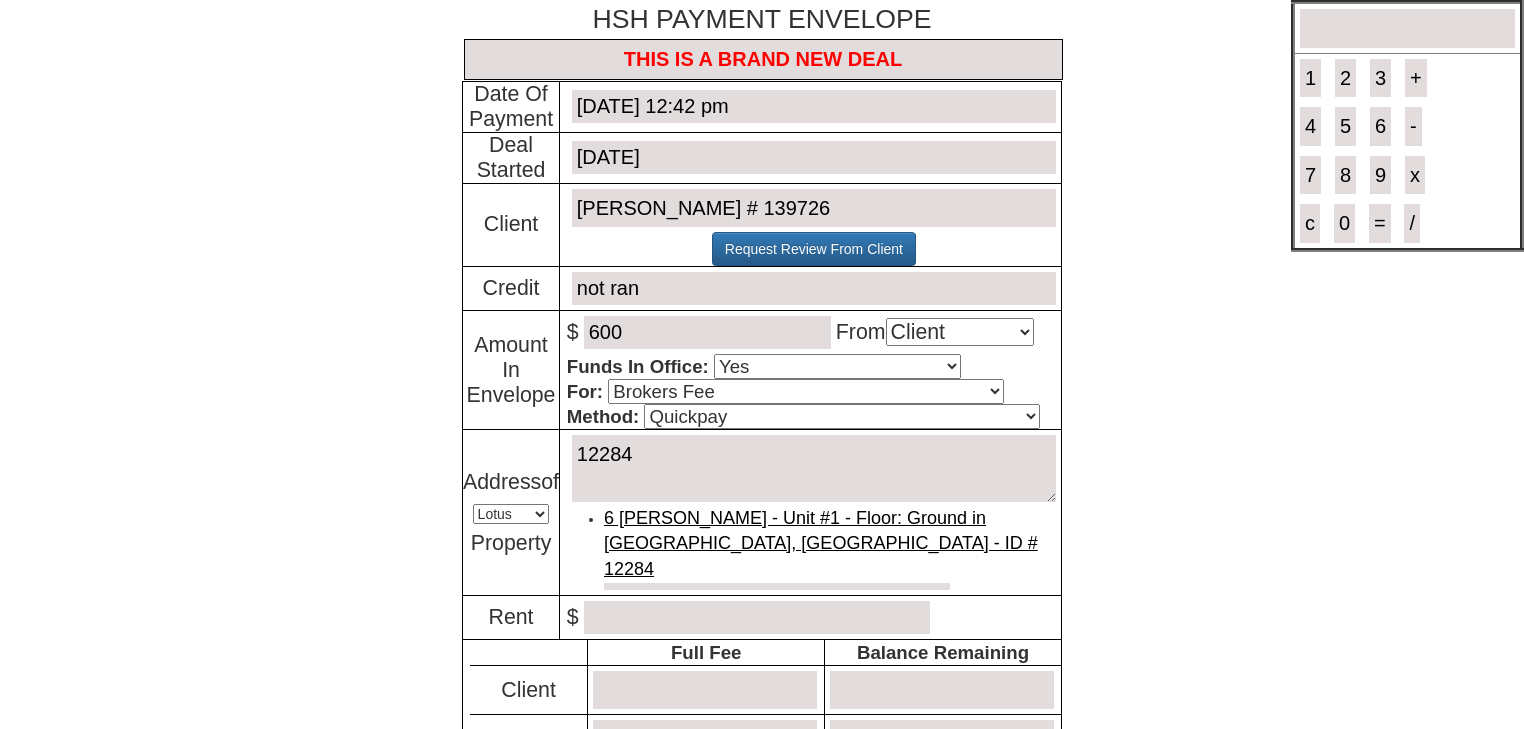 click on "6 Lawton Ln - Unit #1 - Floor: Ground in Bronxville, NY - ID # 12284" at bounding box center [821, 543] 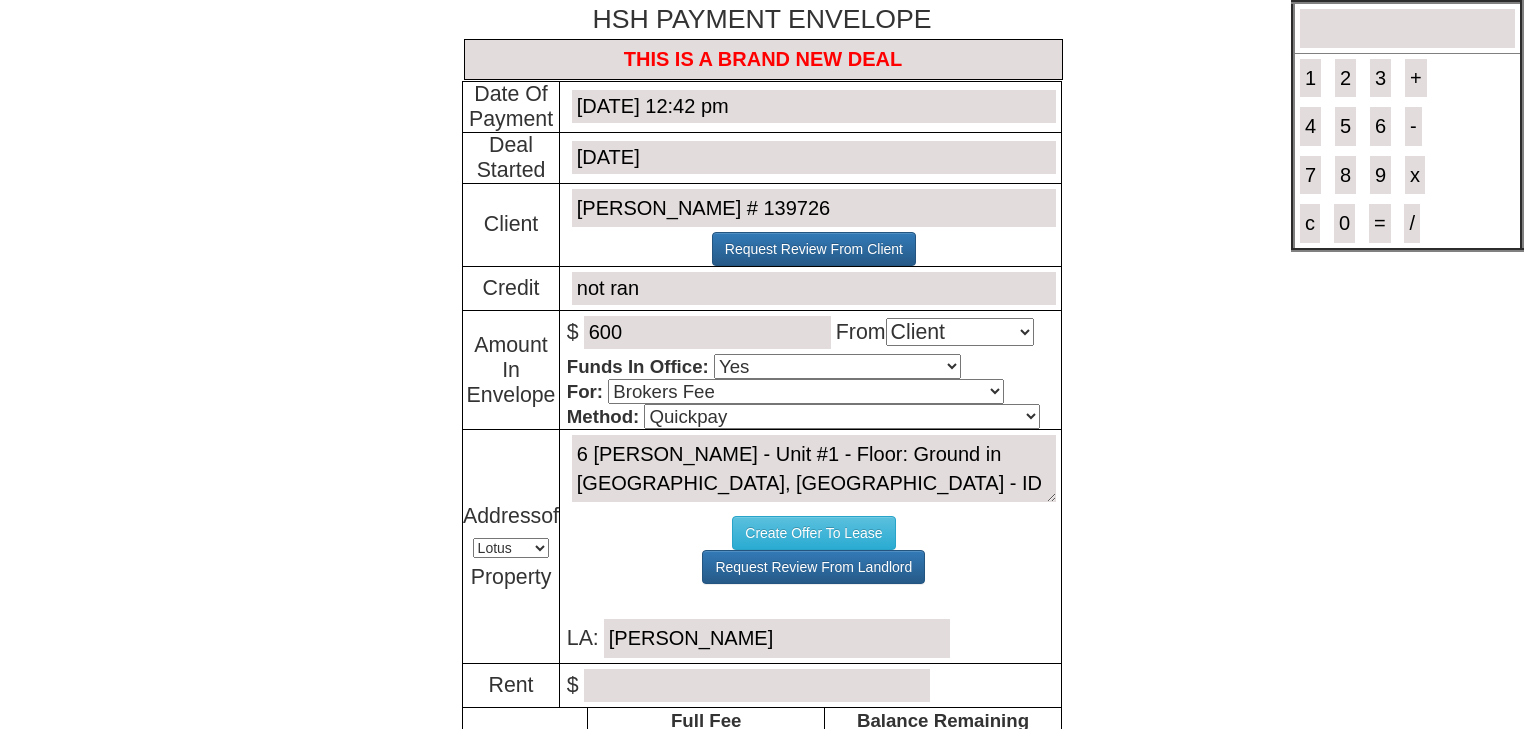 type on "6 Lawton Ln - Unit #1 - Floor: Ground in Bronxville, NY - ID # 12284" 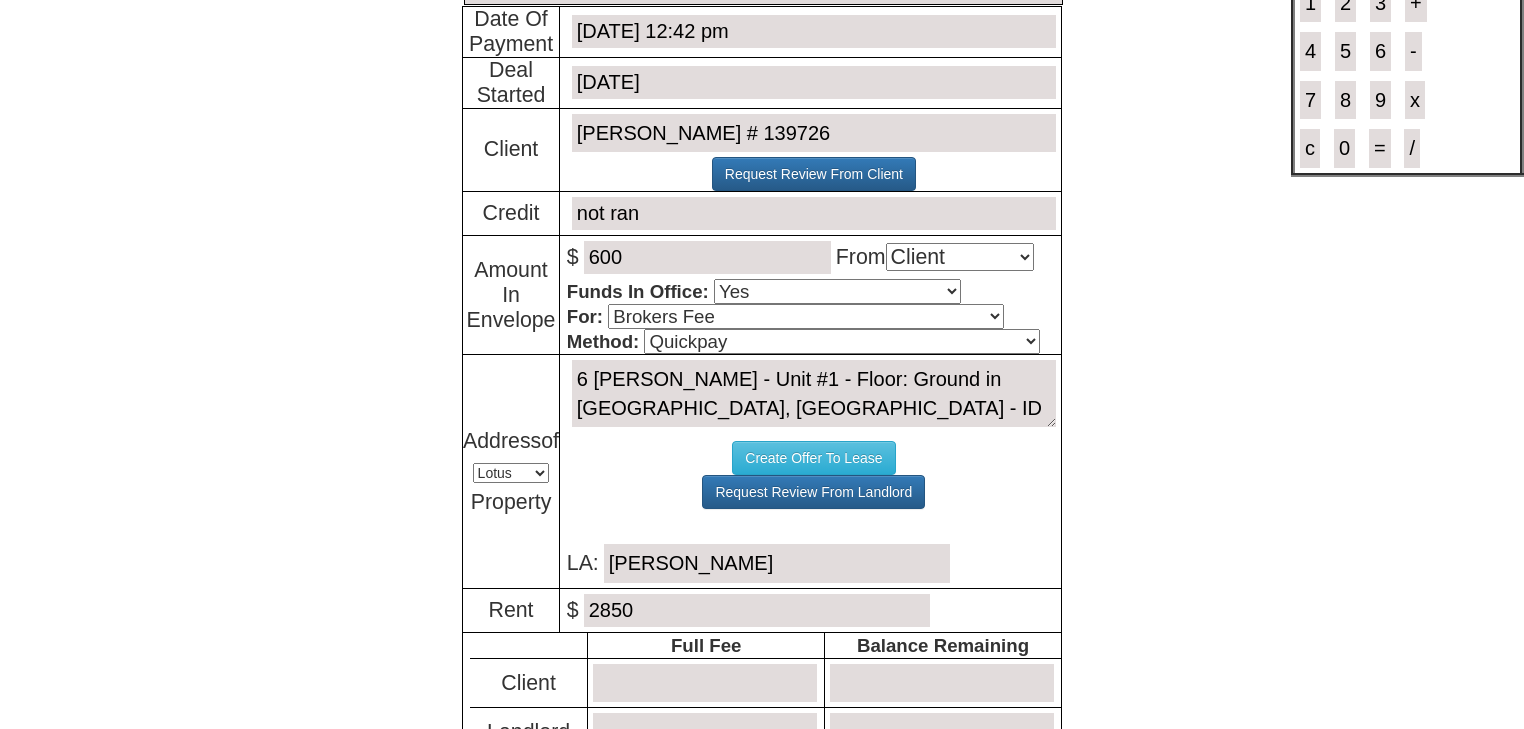 scroll, scrollTop: 240, scrollLeft: 0, axis: vertical 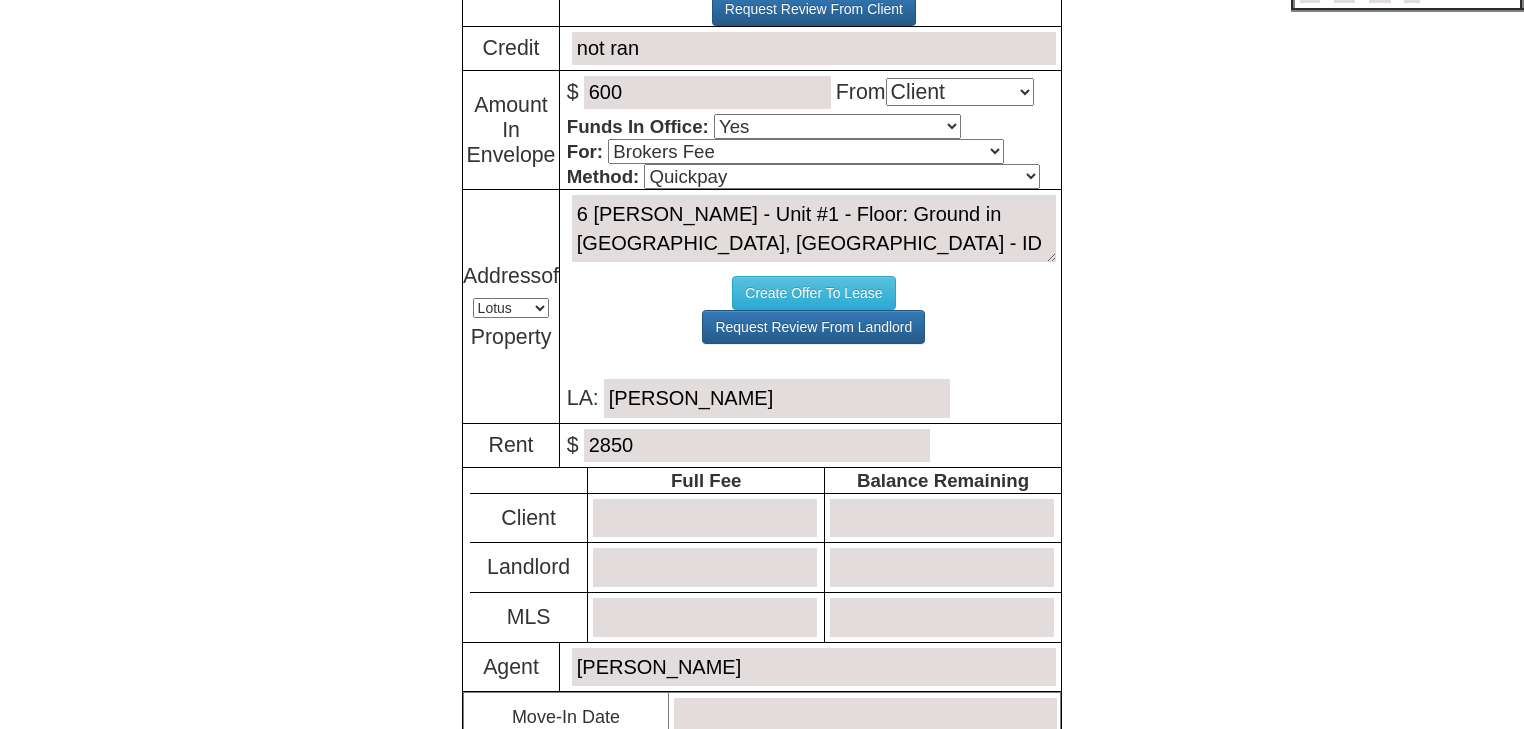 type on "2850" 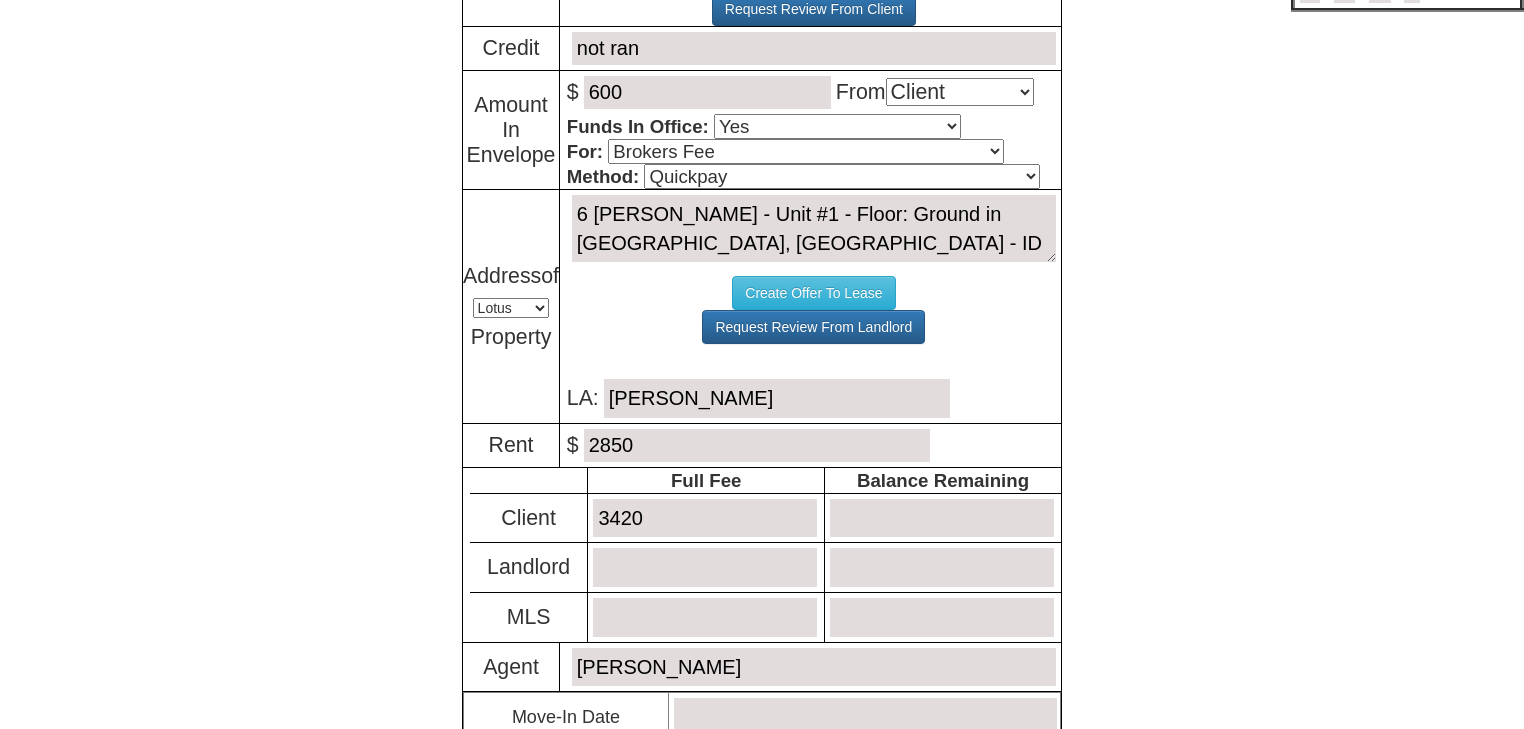 type on "3420" 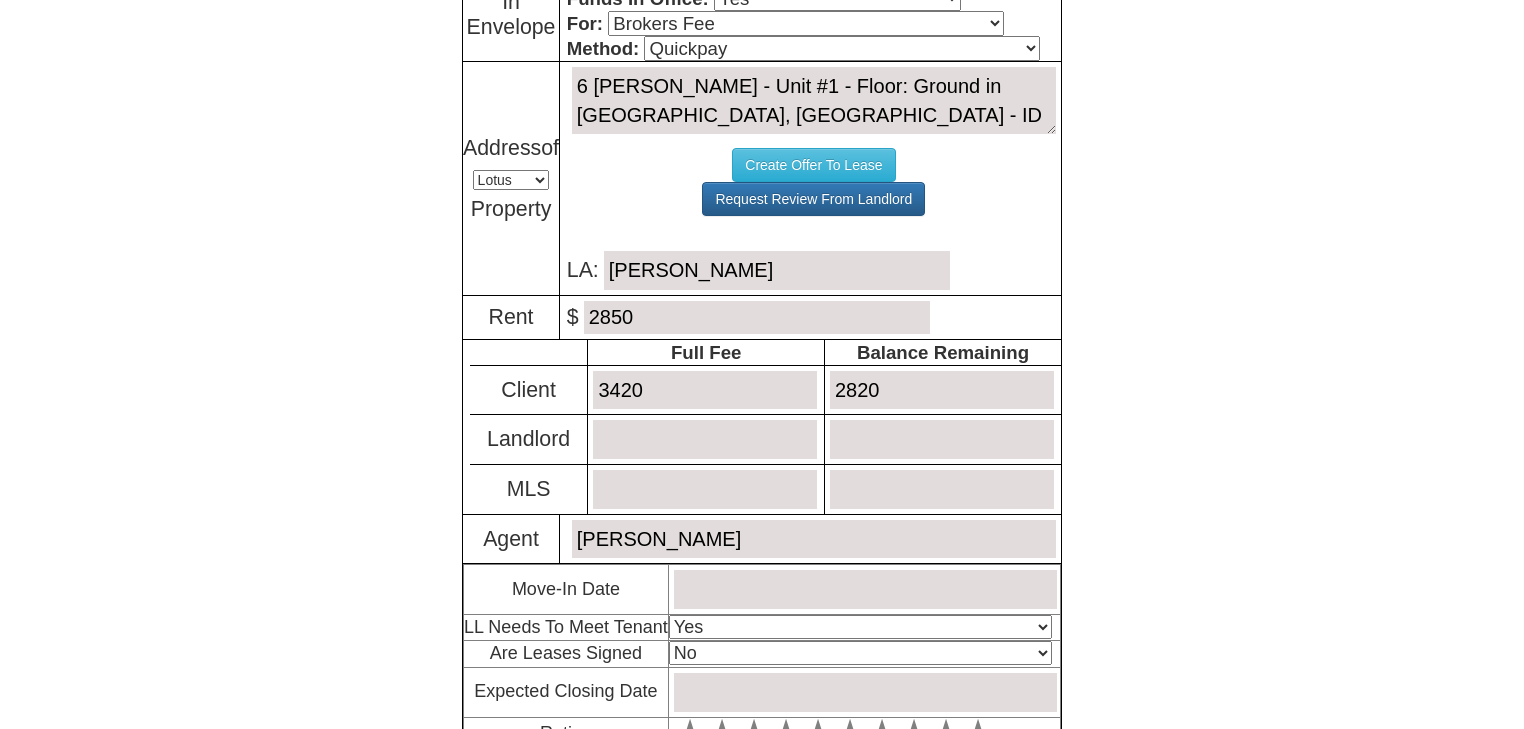 scroll, scrollTop: 522, scrollLeft: 0, axis: vertical 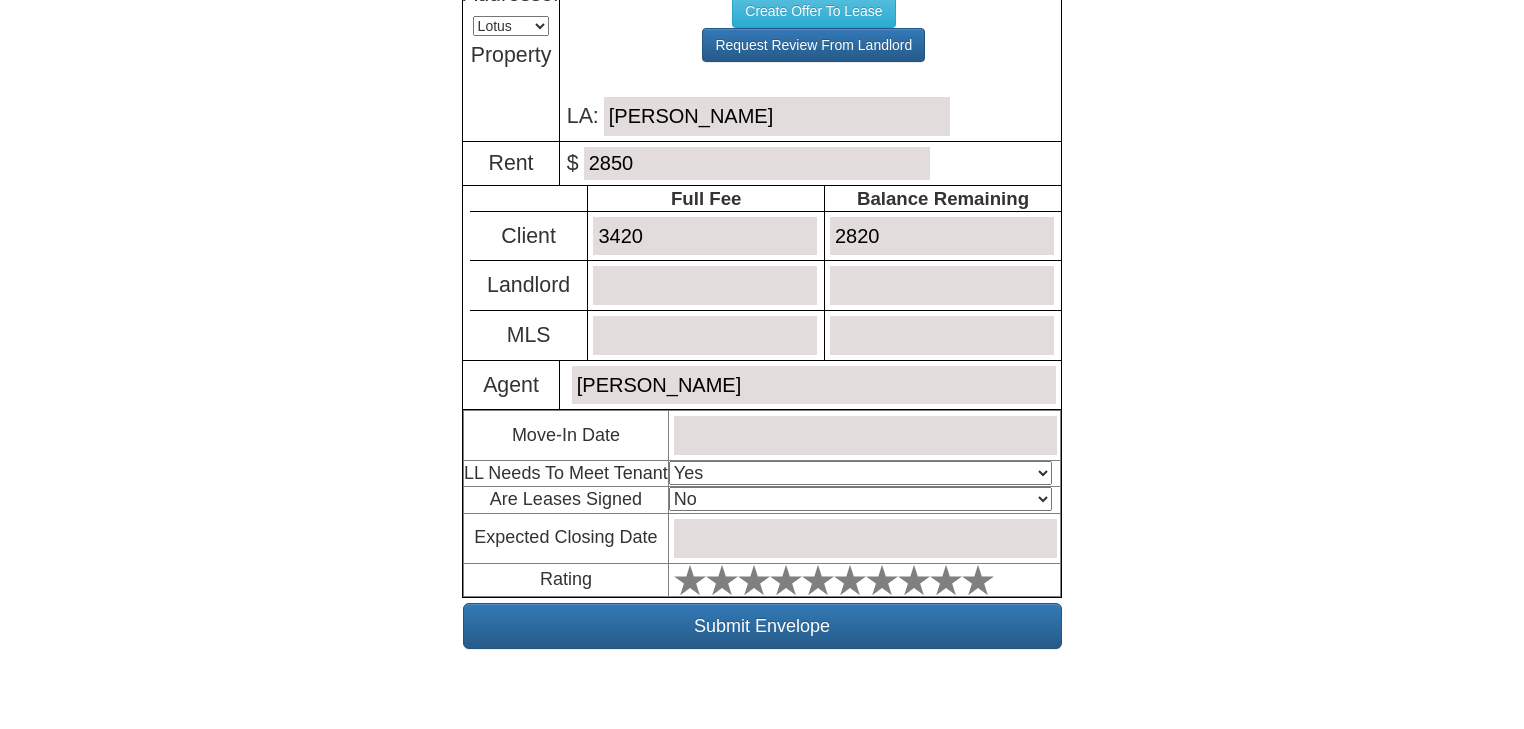 type on "2820" 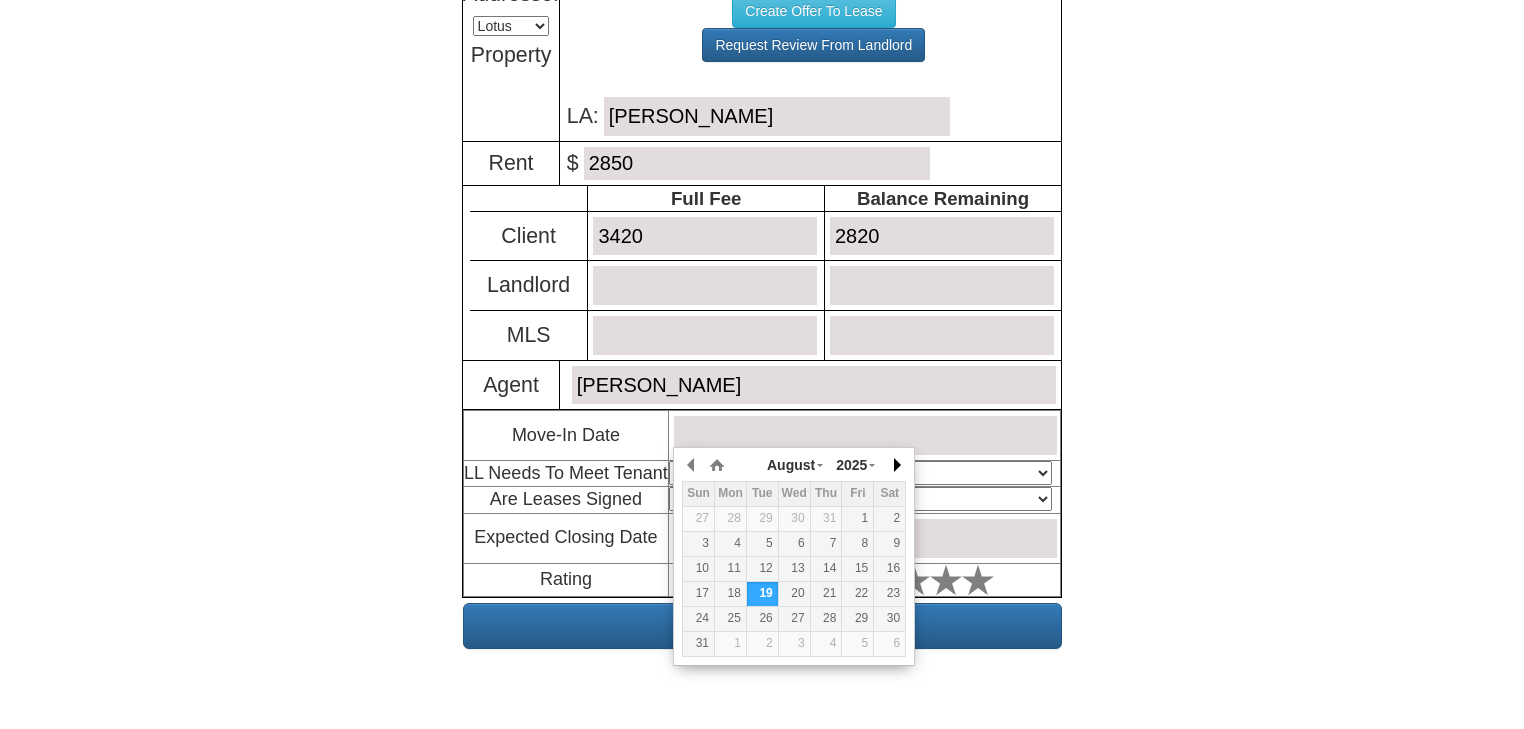 click at bounding box center [896, 465] 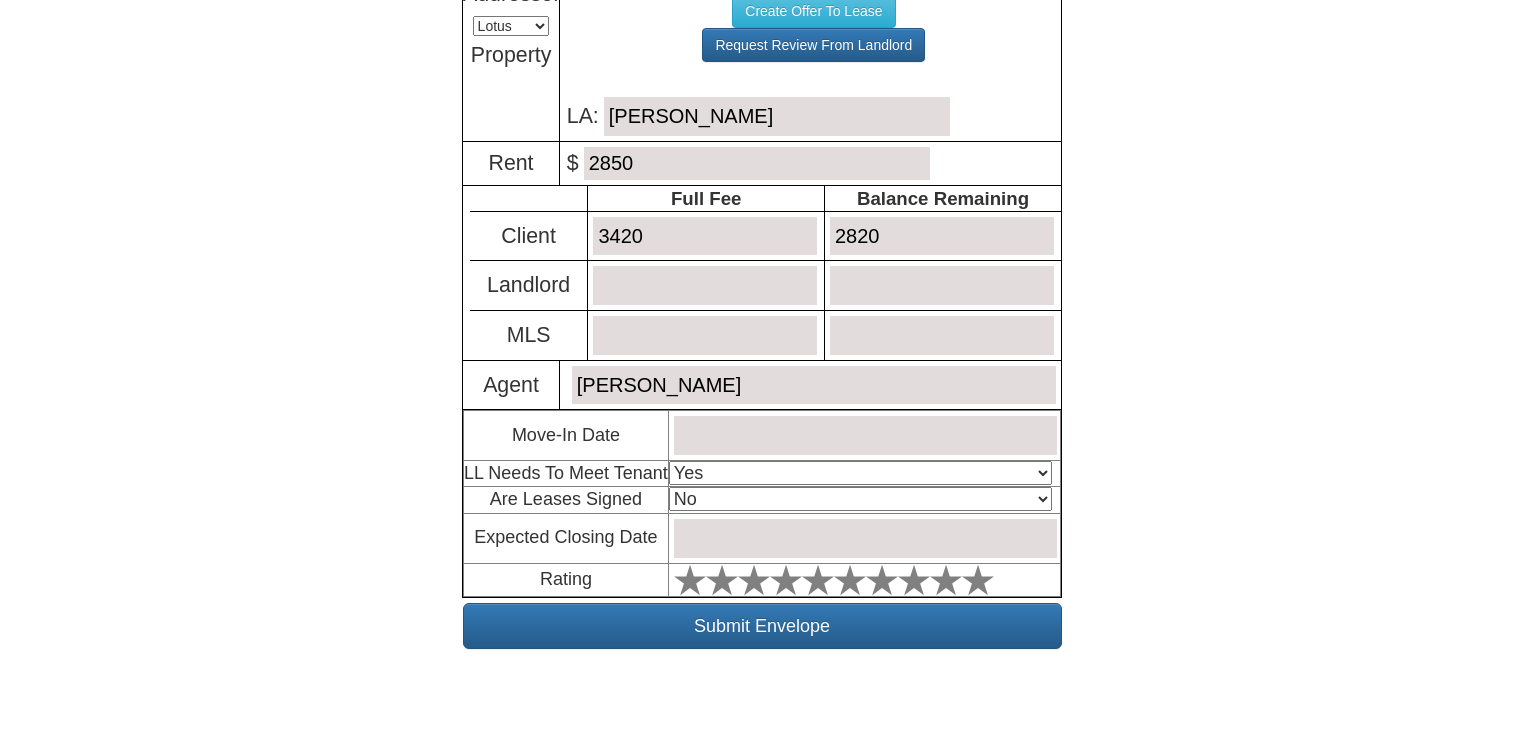 click on "× Close
Login
E-mail Address:
lisambittencourt@gmail.com
Login!" at bounding box center (762, 108) 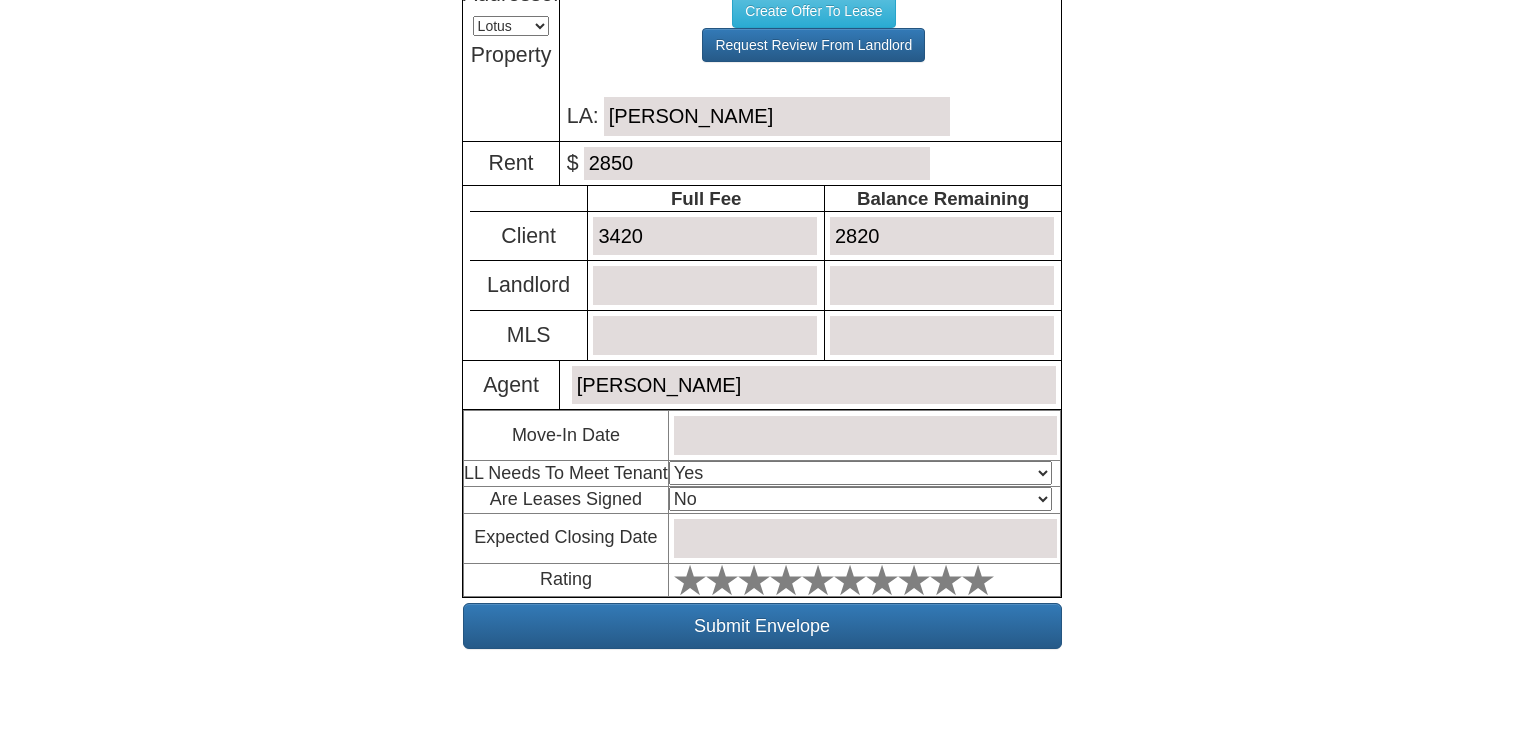 click at bounding box center [865, 435] 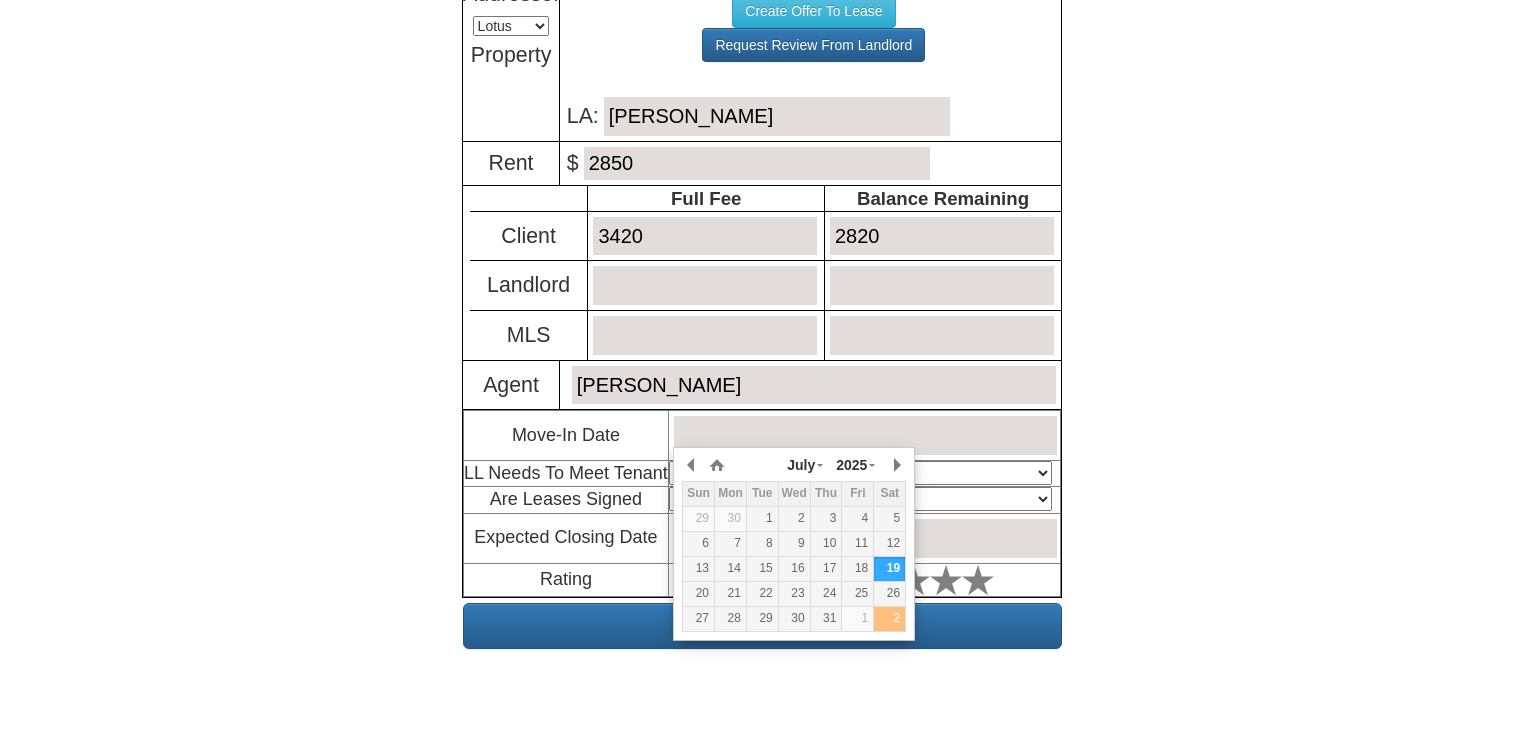 click on "2" at bounding box center [889, 618] 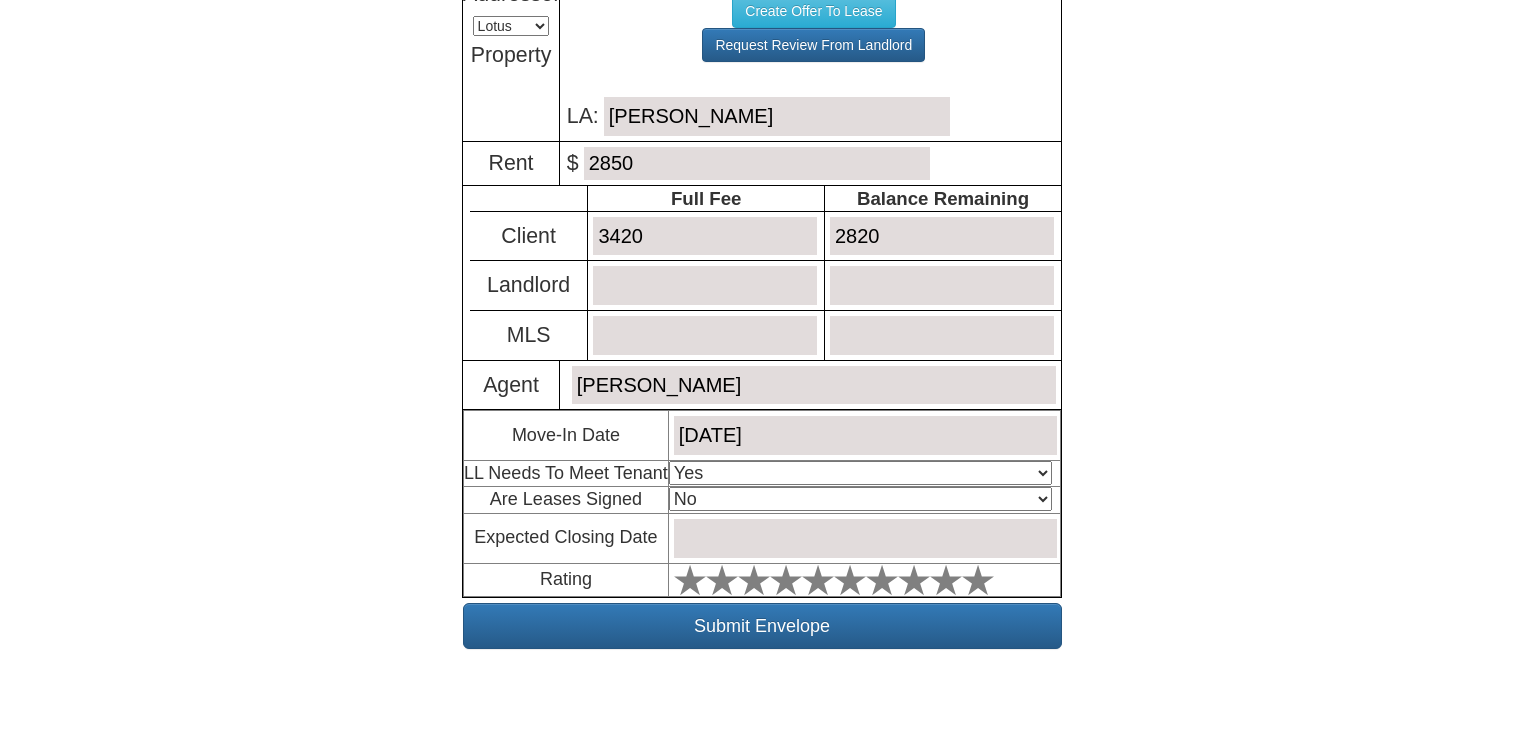 drag, startPoint x: 1172, startPoint y: 425, endPoint x: 1076, endPoint y: 421, distance: 96.0833 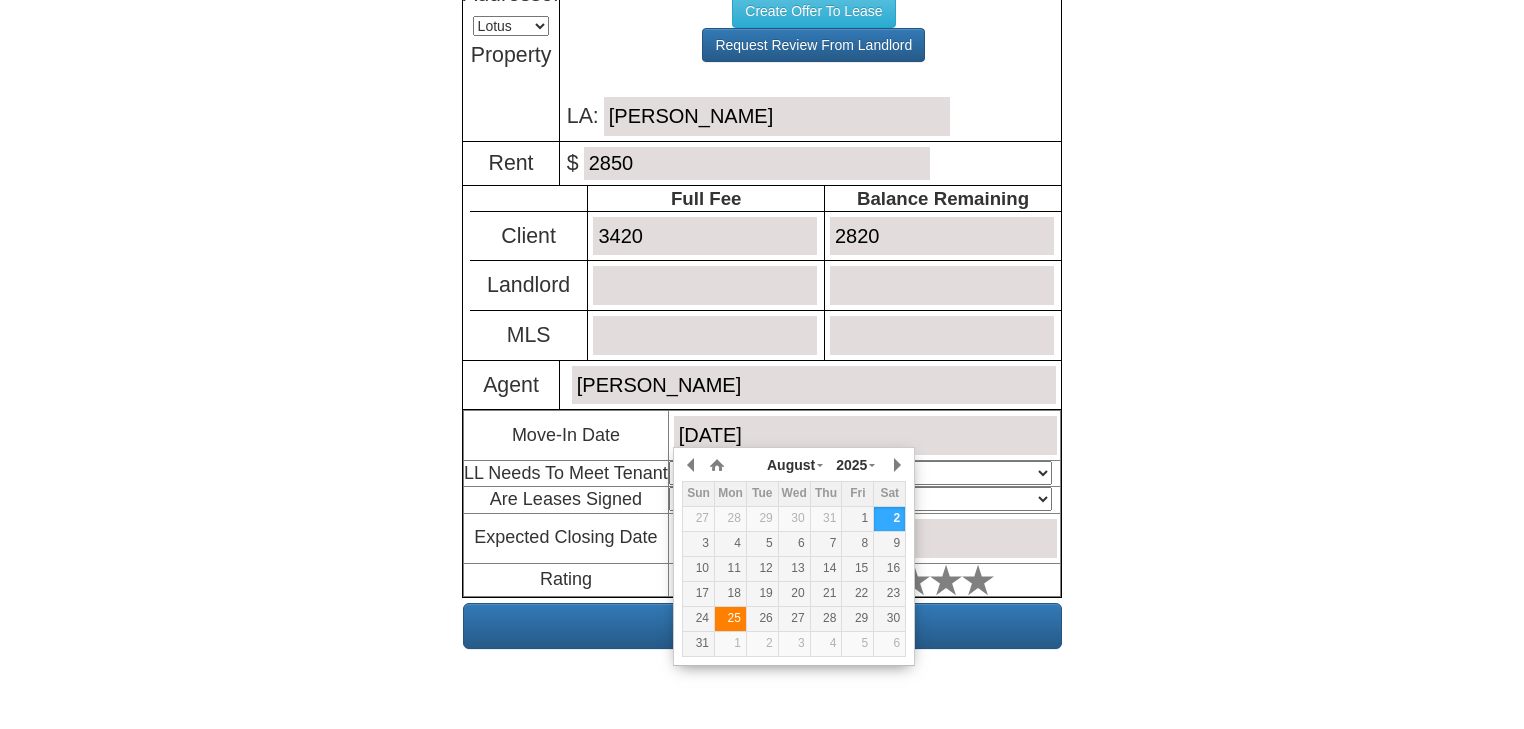 click on "25" at bounding box center [730, 618] 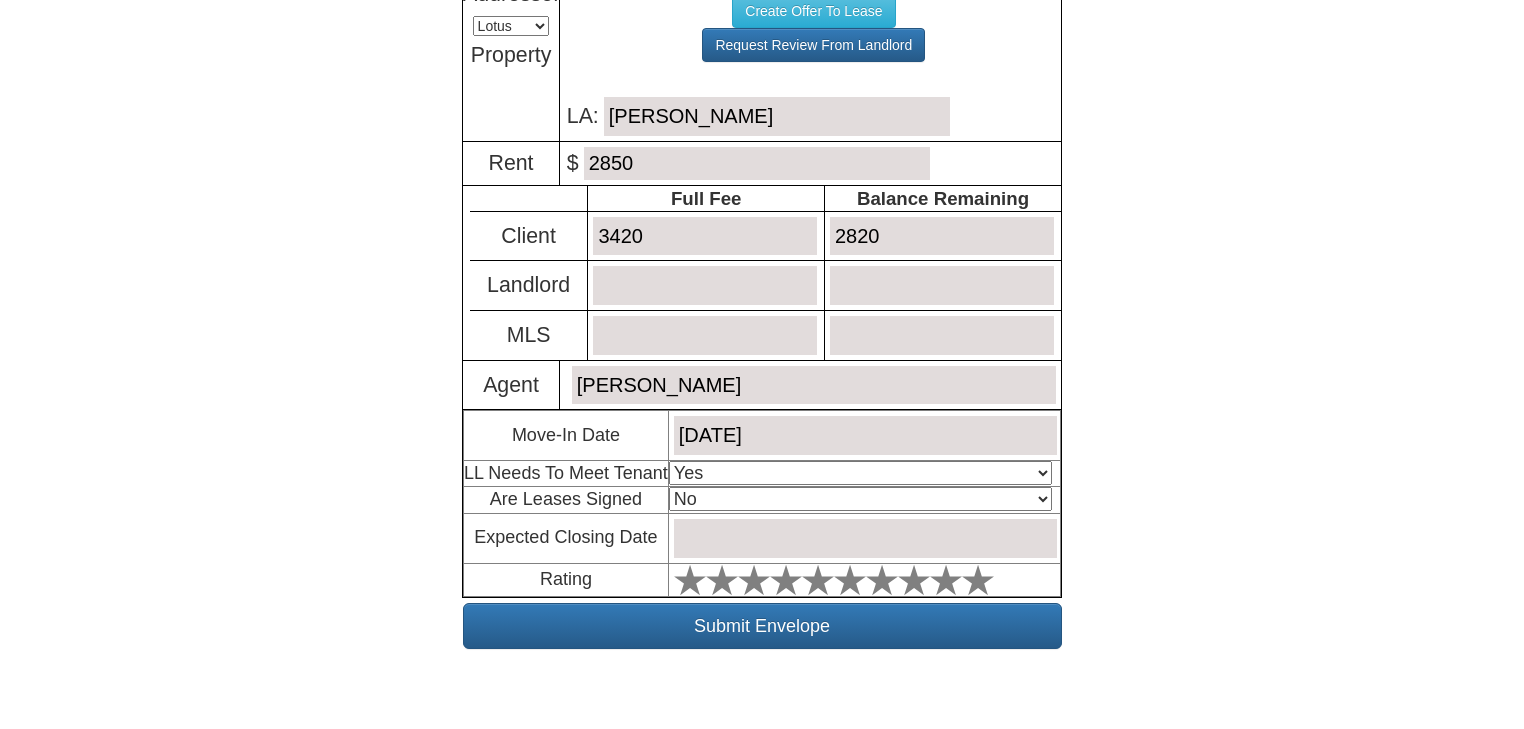click on "Select An Option Yes Yes - Met No" at bounding box center (860, 473) 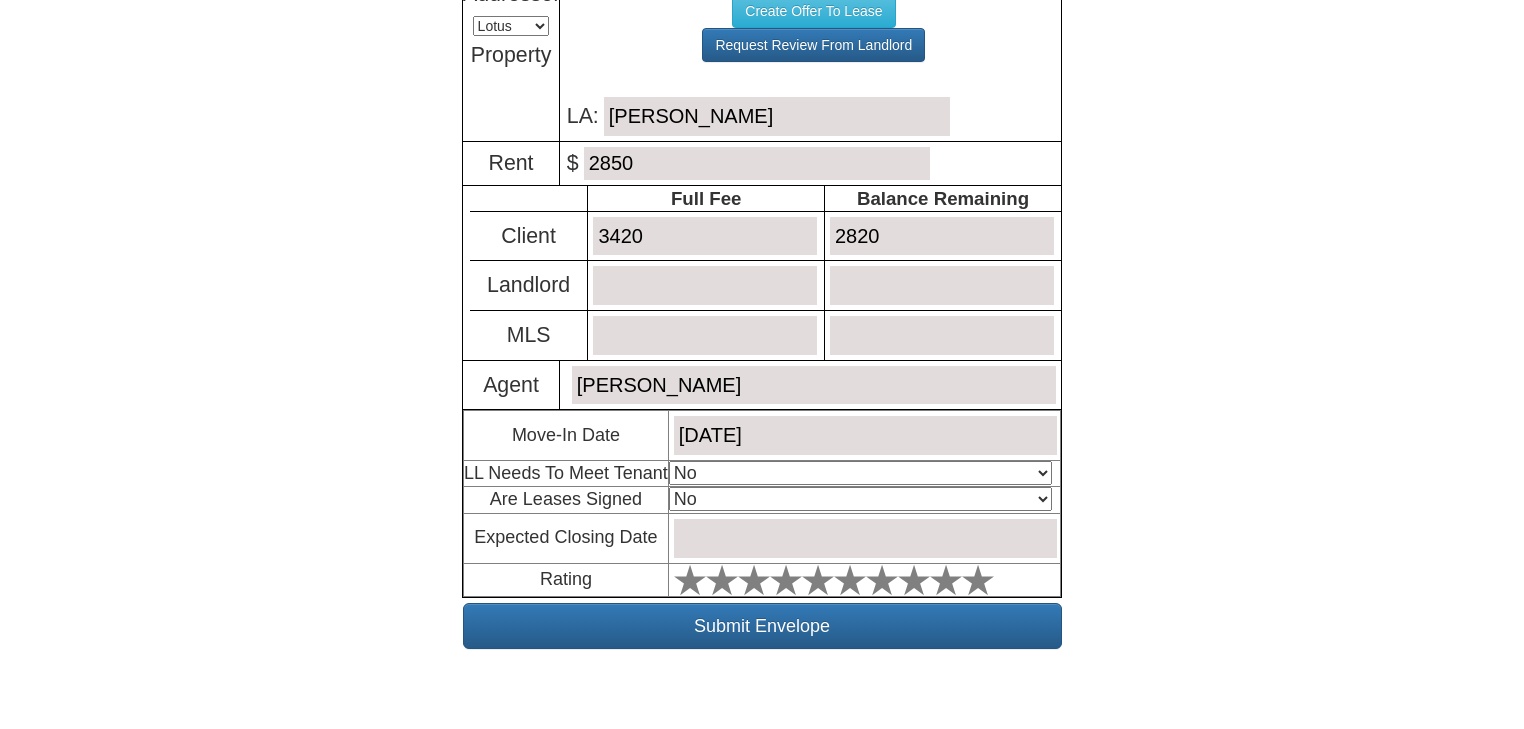 click on "Select An Option Yes Yes - Met No" at bounding box center (860, 473) 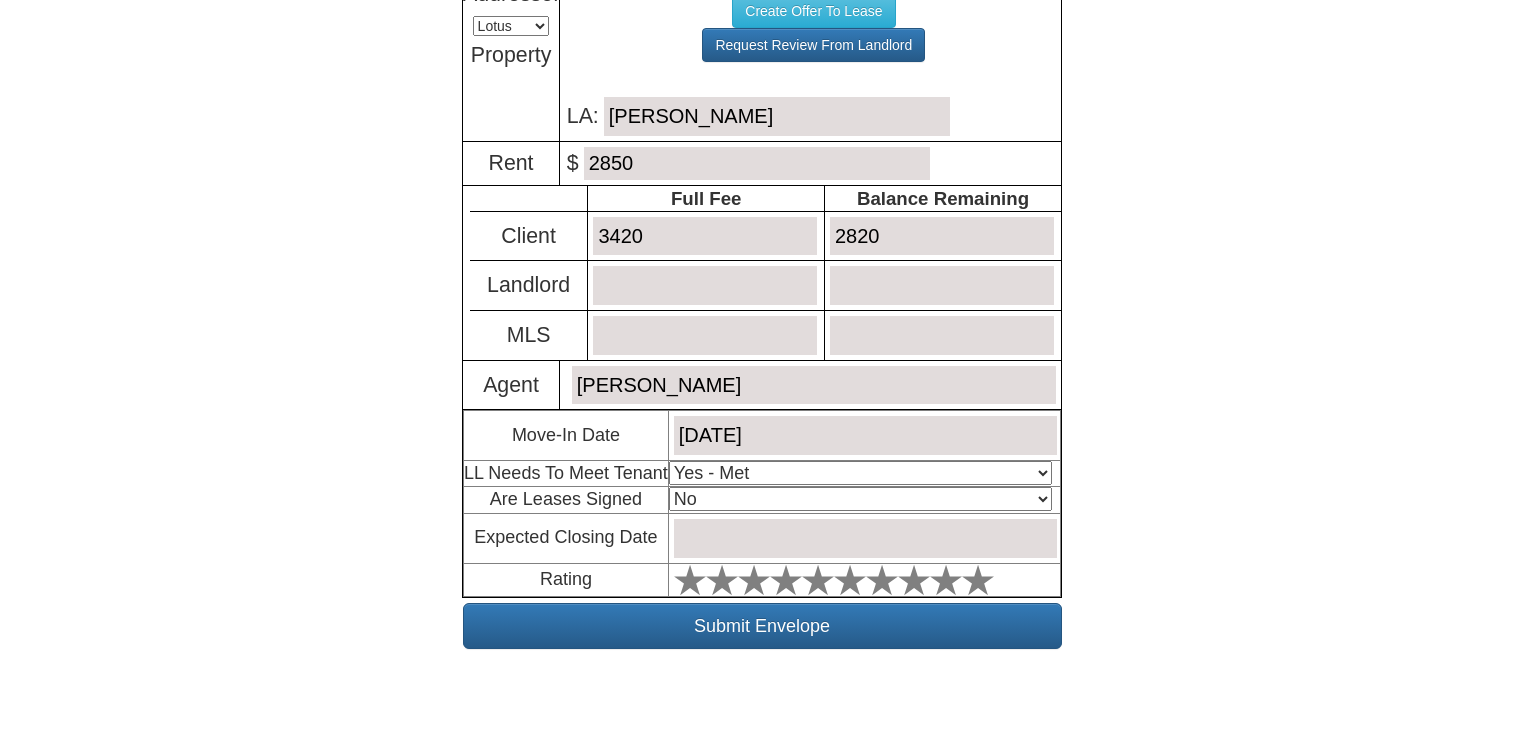 click at bounding box center [865, 538] 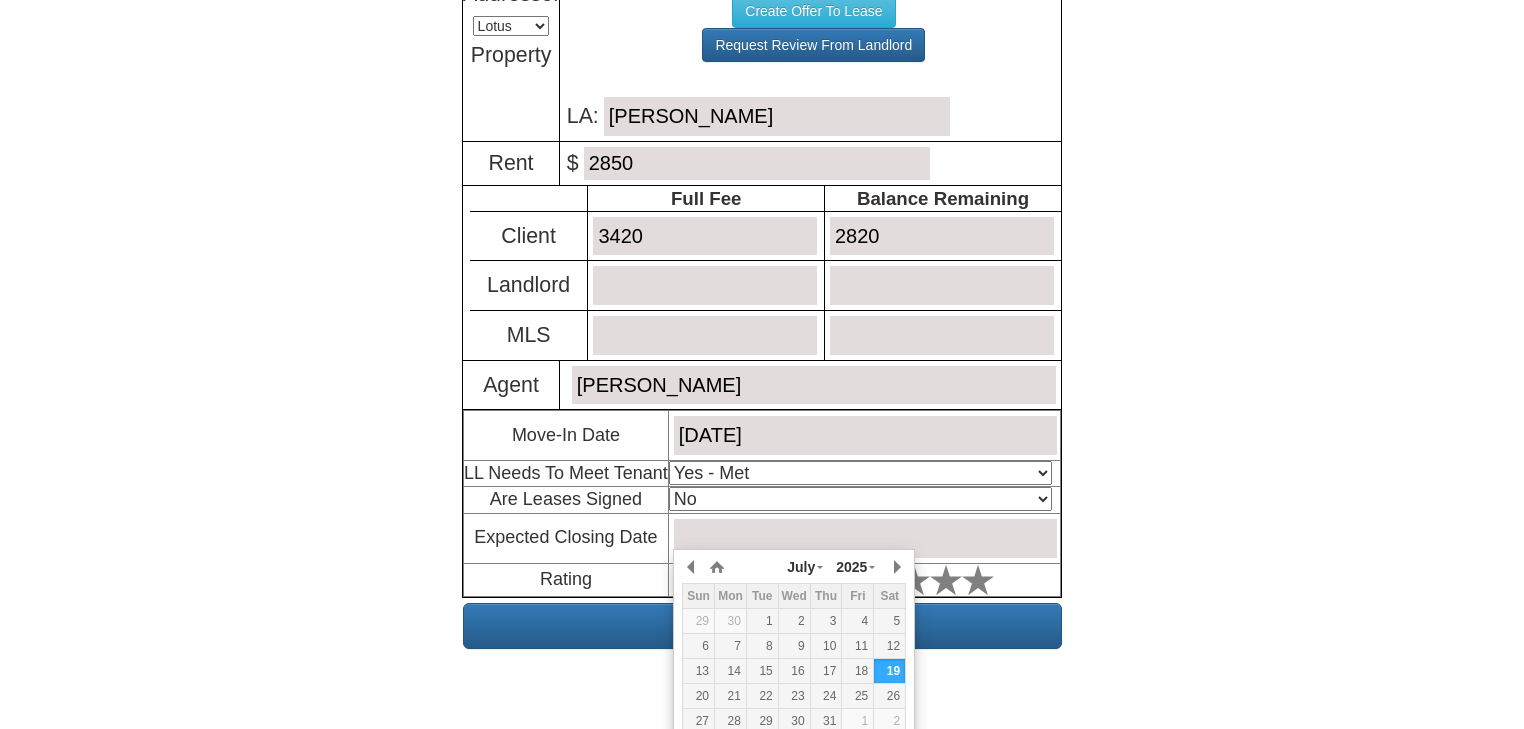 scroll, scrollTop: 535, scrollLeft: 0, axis: vertical 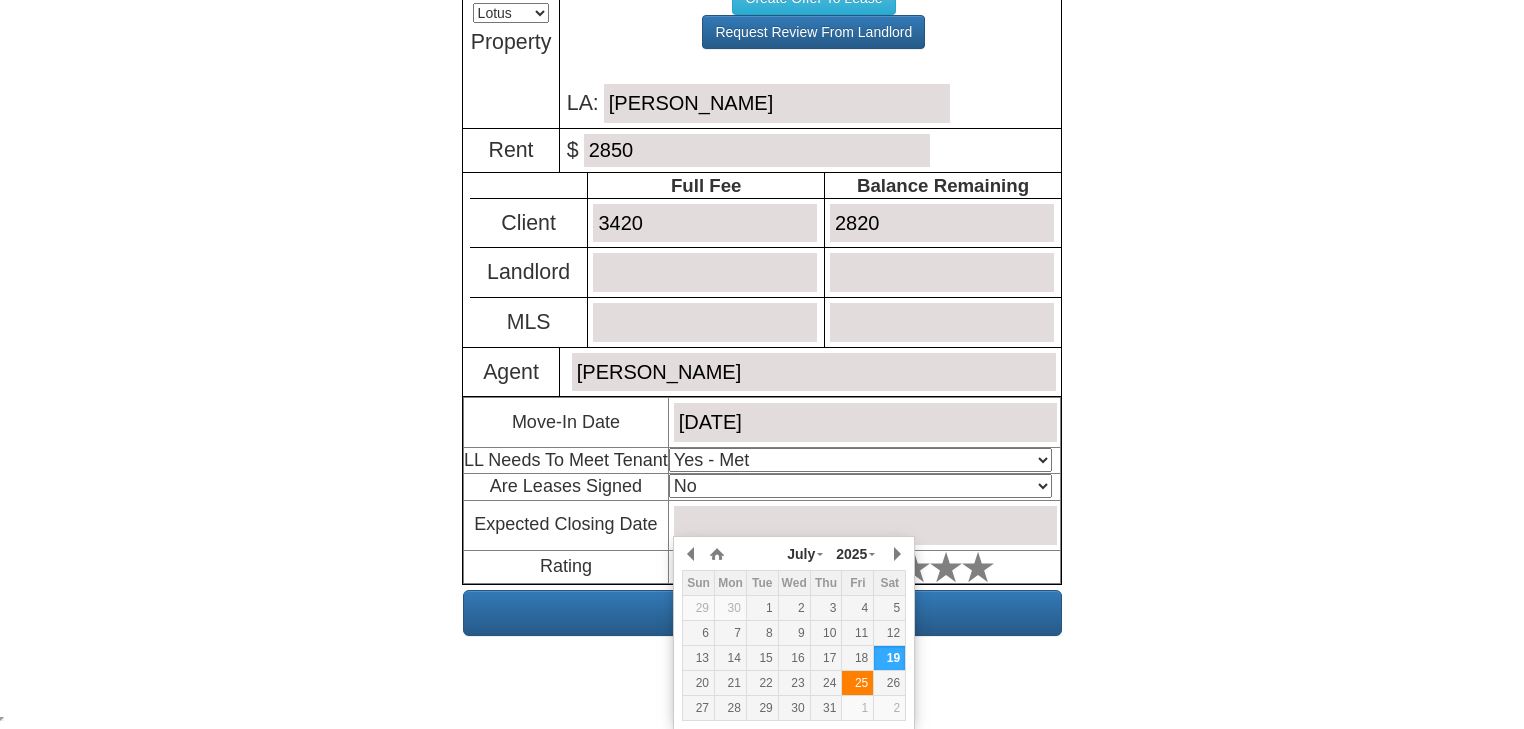 click on "25" at bounding box center [857, 683] 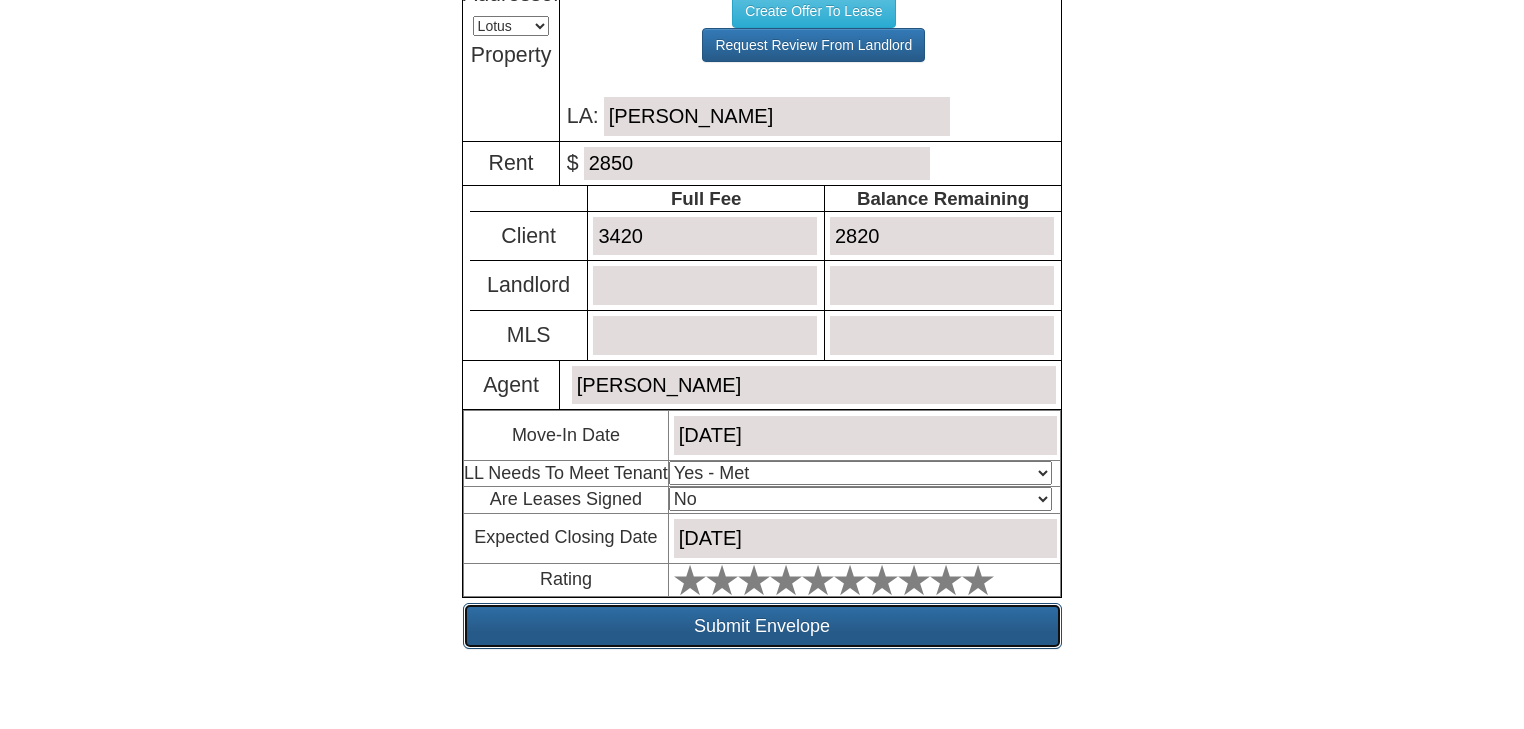 click on "Submit Envelope" at bounding box center (762, 626) 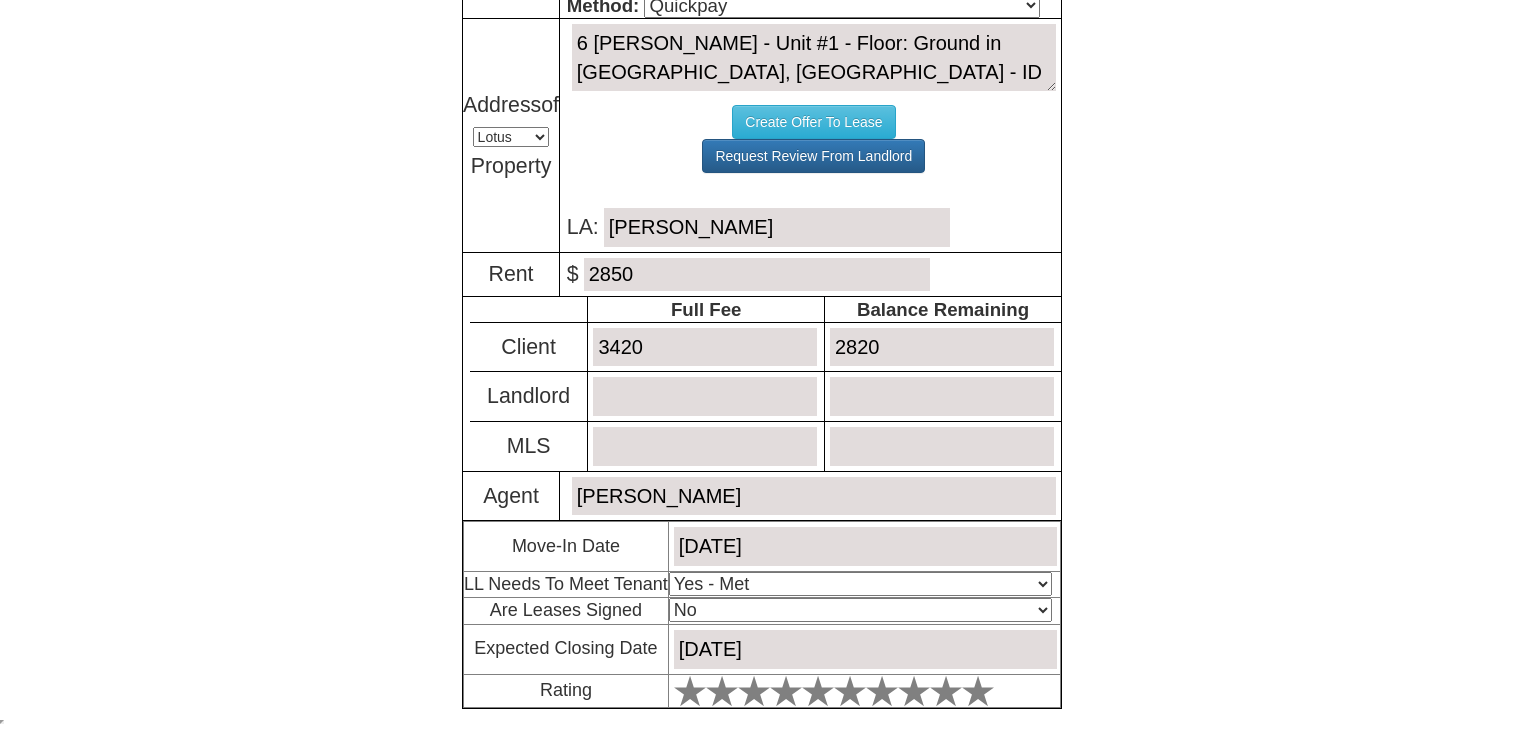 scroll, scrollTop: 402, scrollLeft: 0, axis: vertical 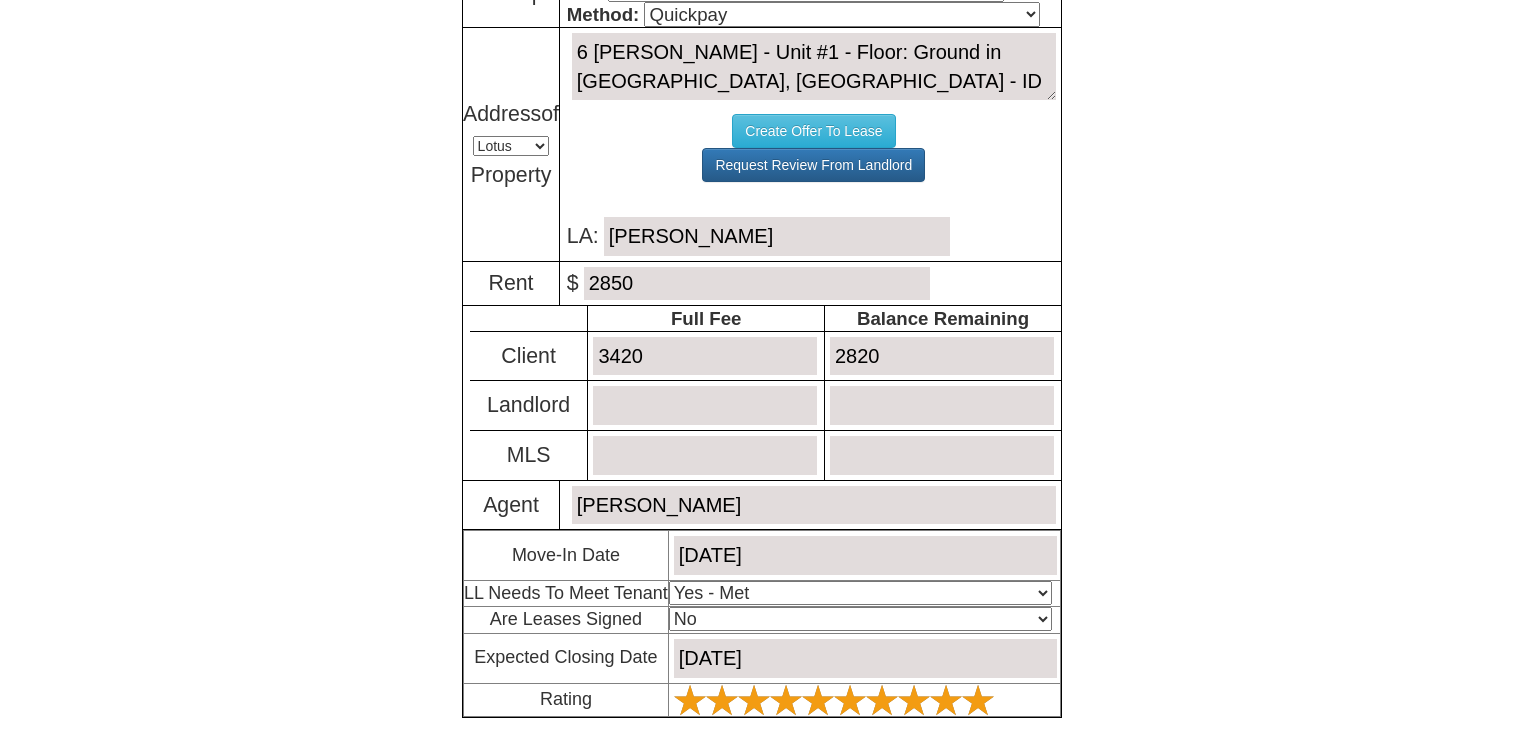 click 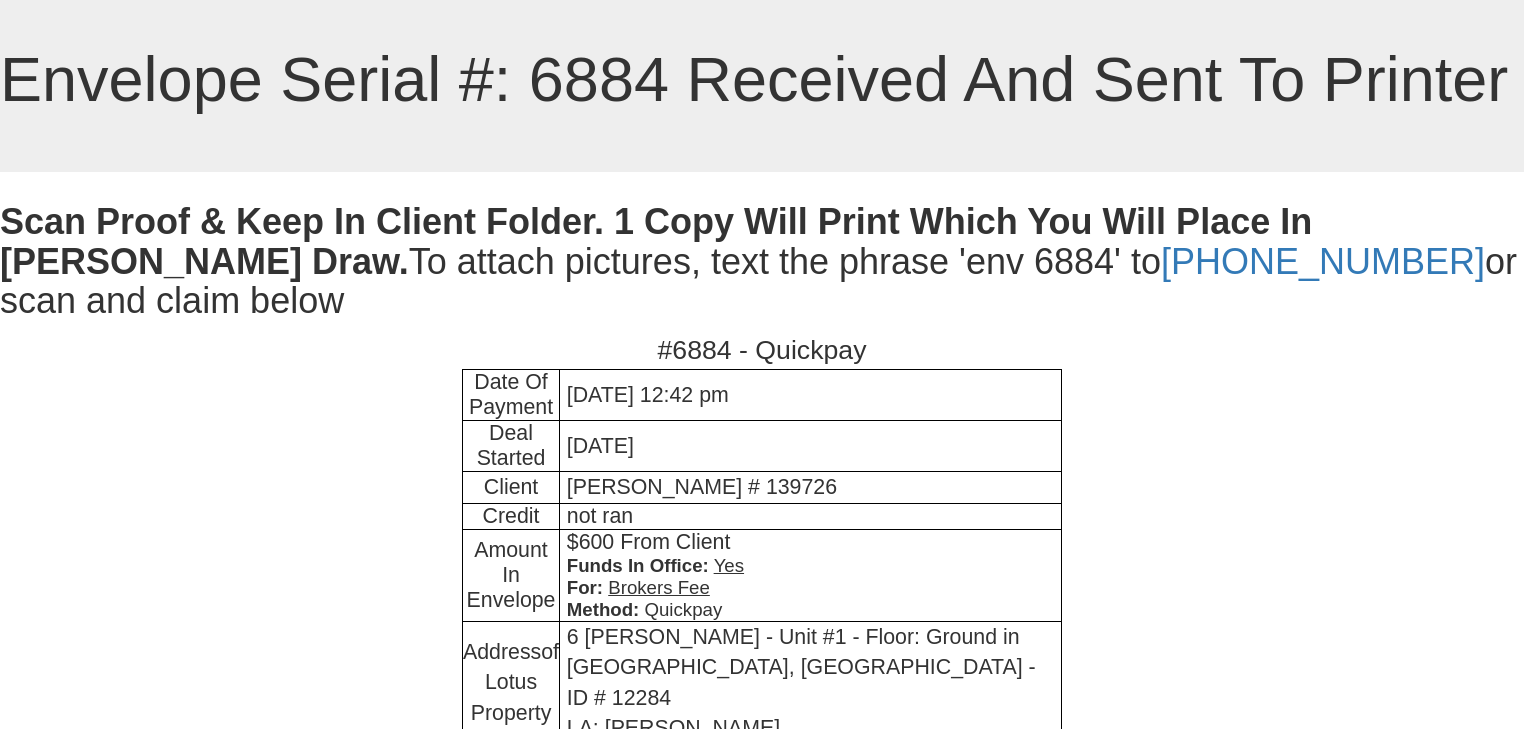 scroll, scrollTop: 0, scrollLeft: 0, axis: both 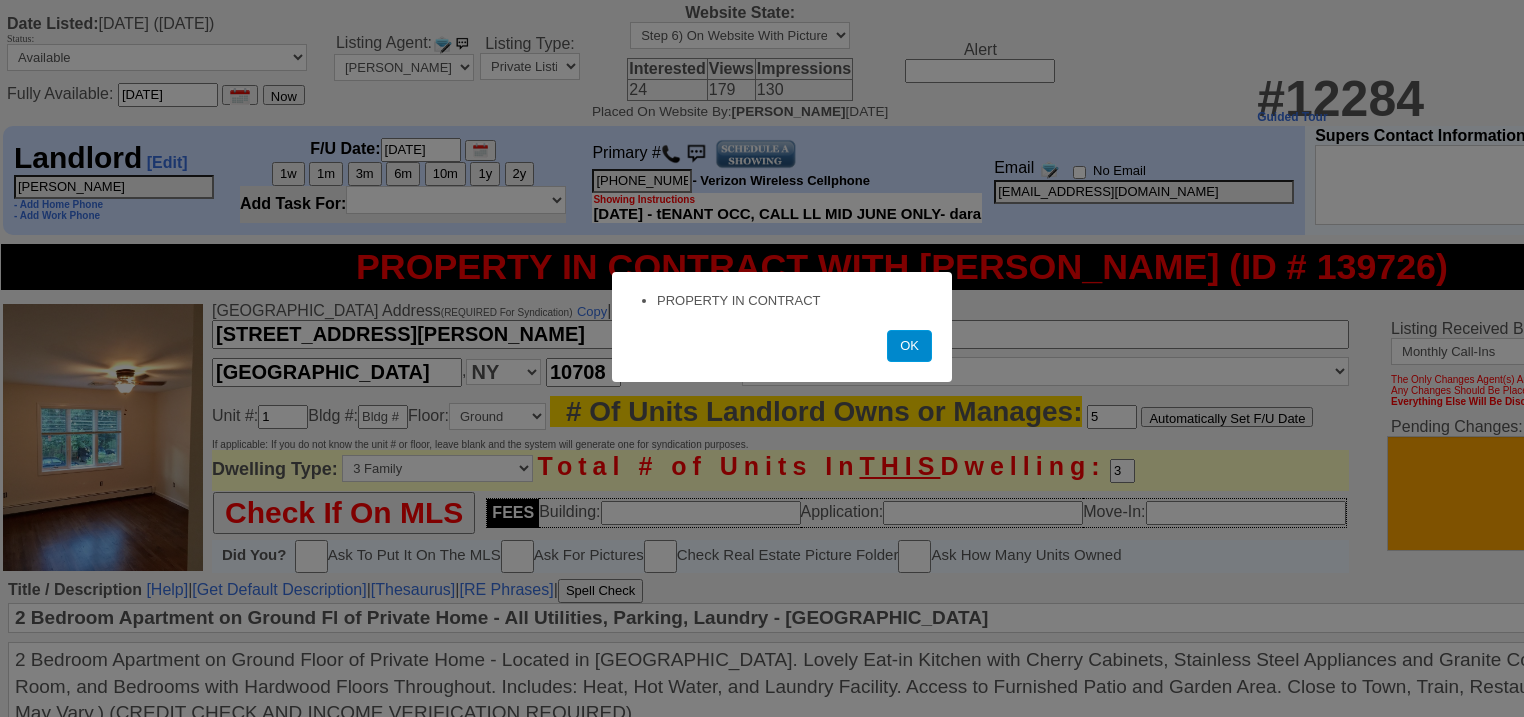 click on "OK" at bounding box center (909, 346) 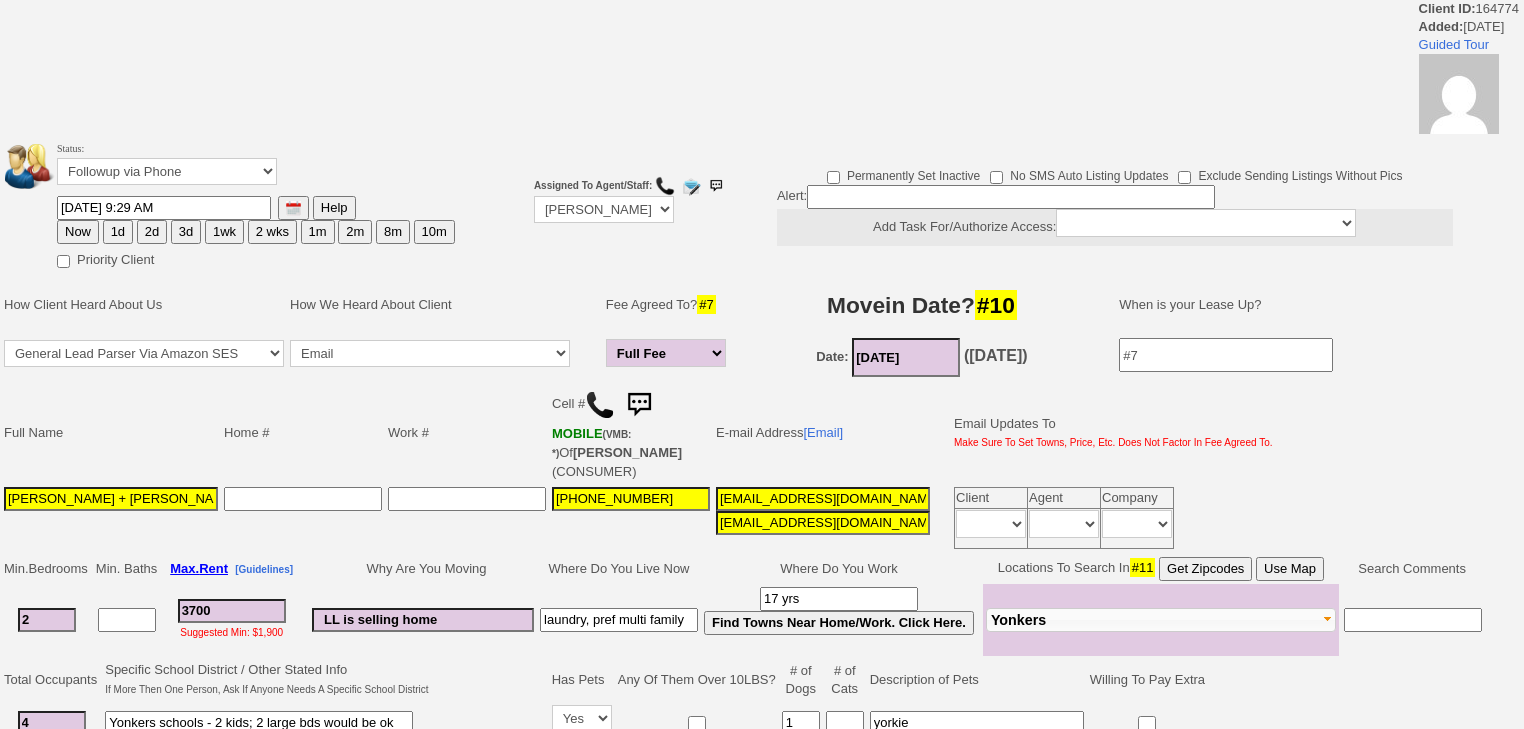 scroll, scrollTop: 0, scrollLeft: 0, axis: both 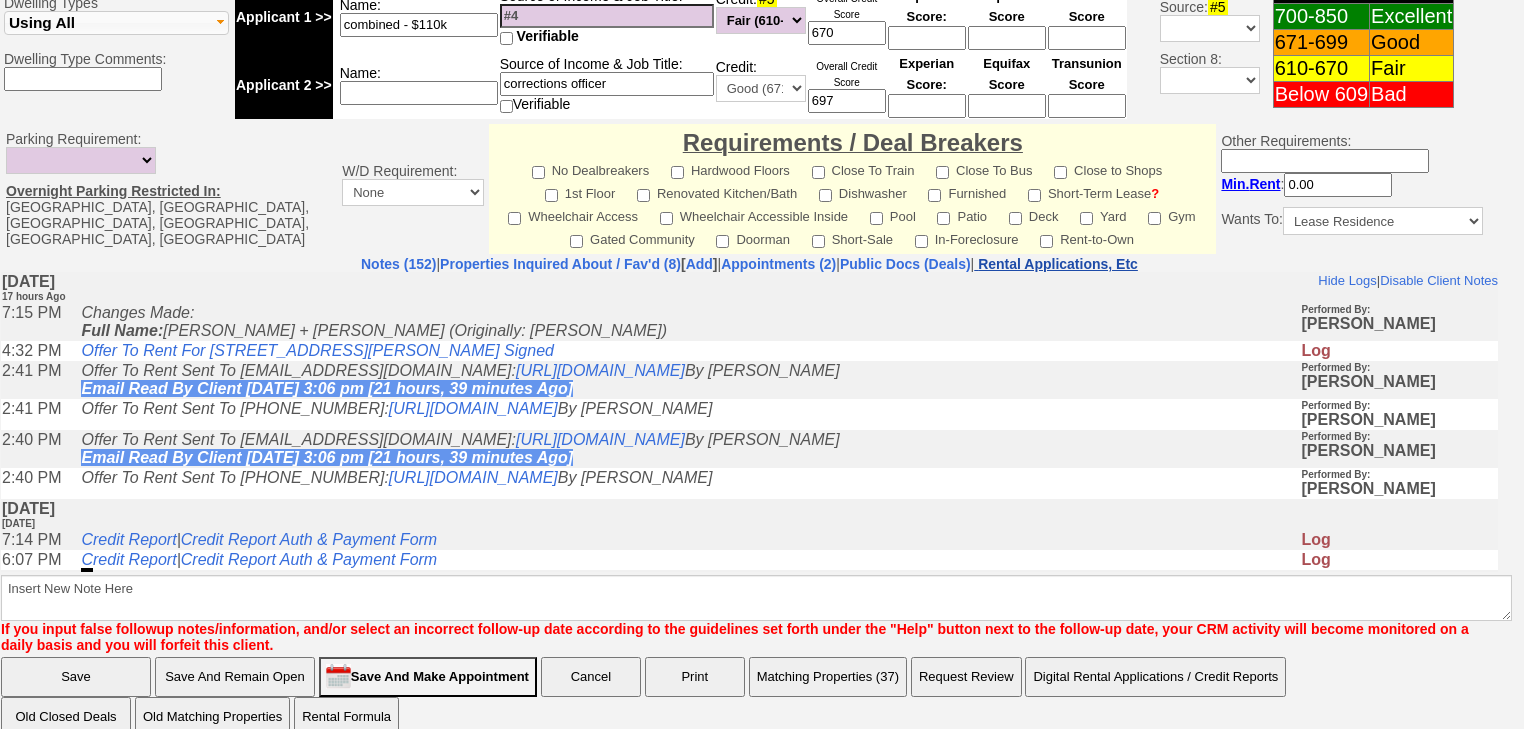 drag, startPoint x: 1077, startPoint y: 234, endPoint x: 989, endPoint y: 3, distance: 247.19426 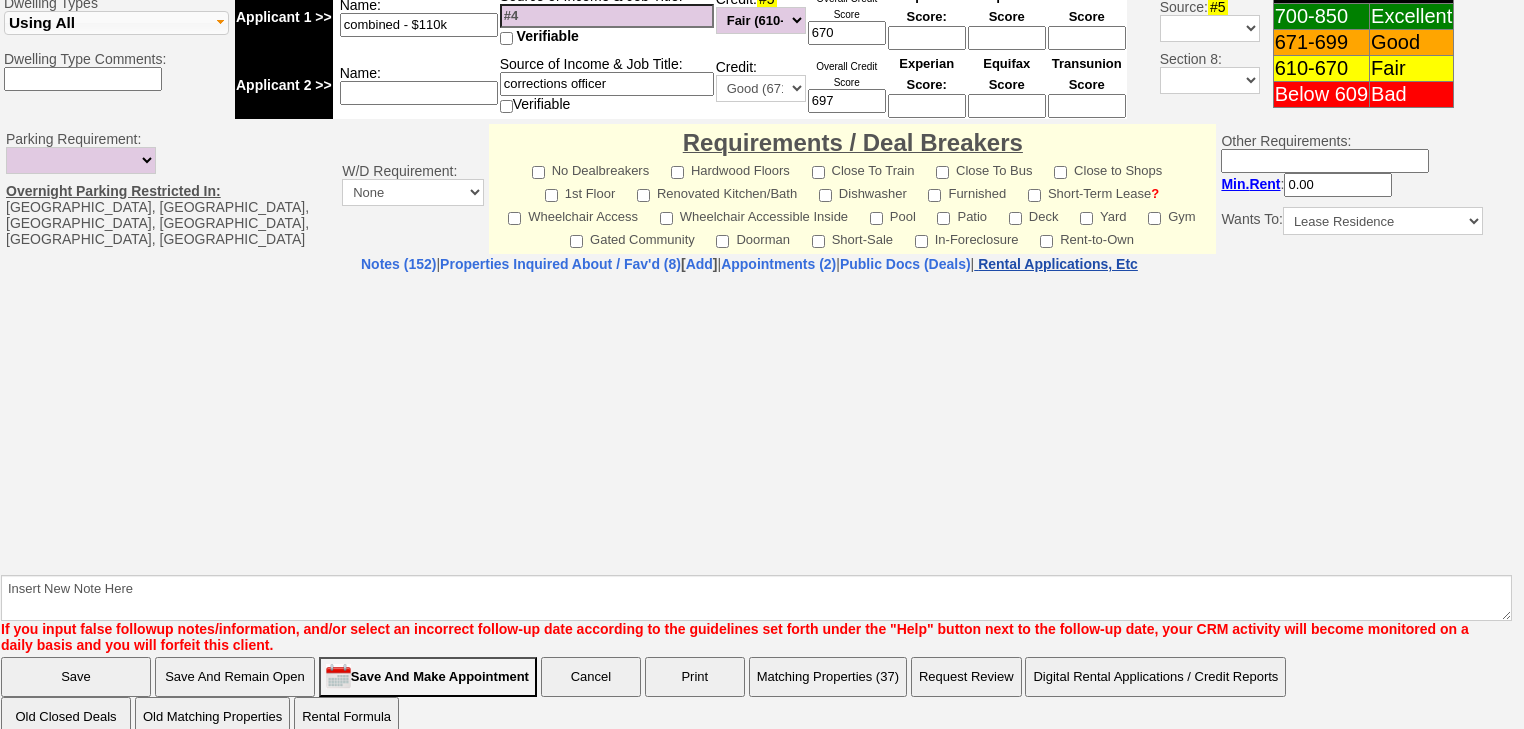 select on "100" 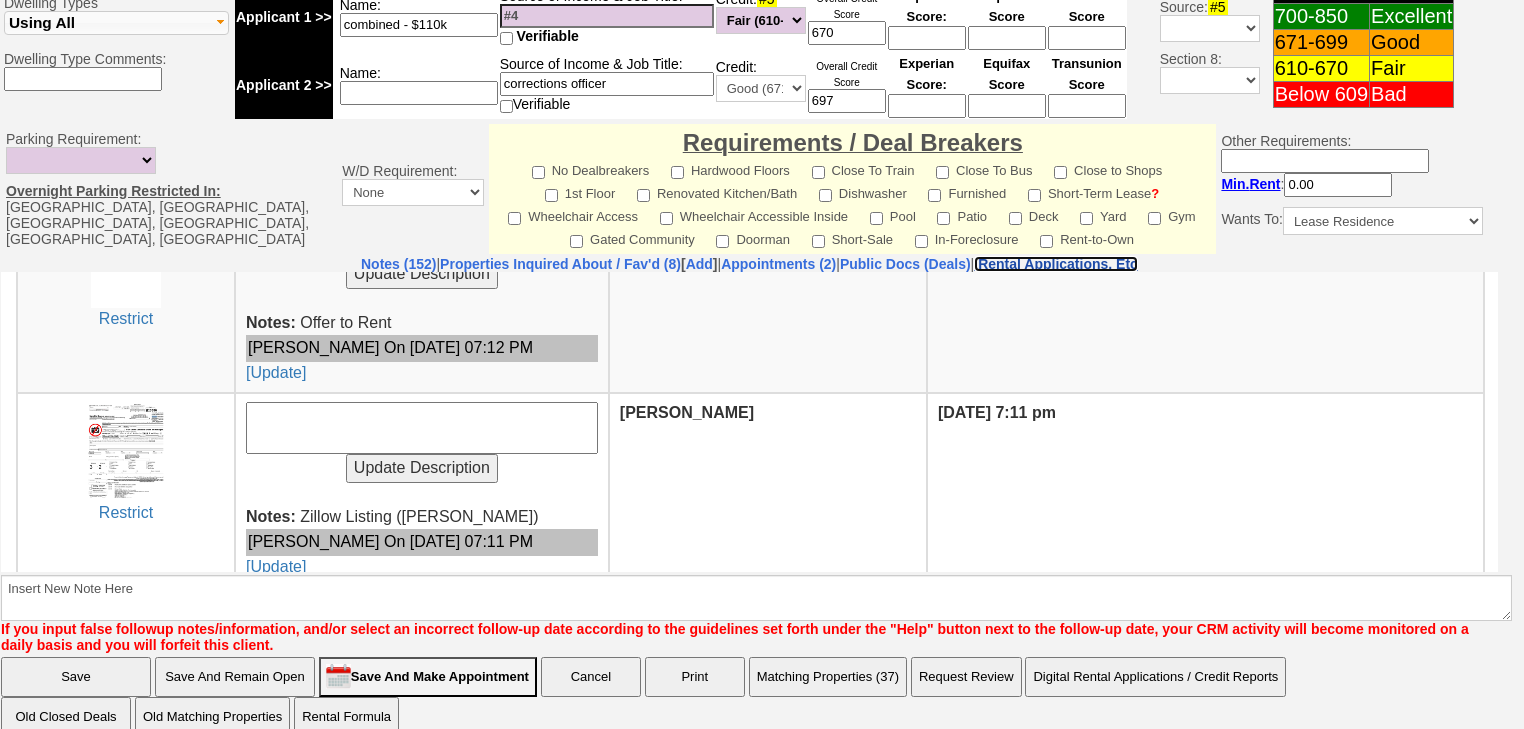 scroll, scrollTop: 560, scrollLeft: 0, axis: vertical 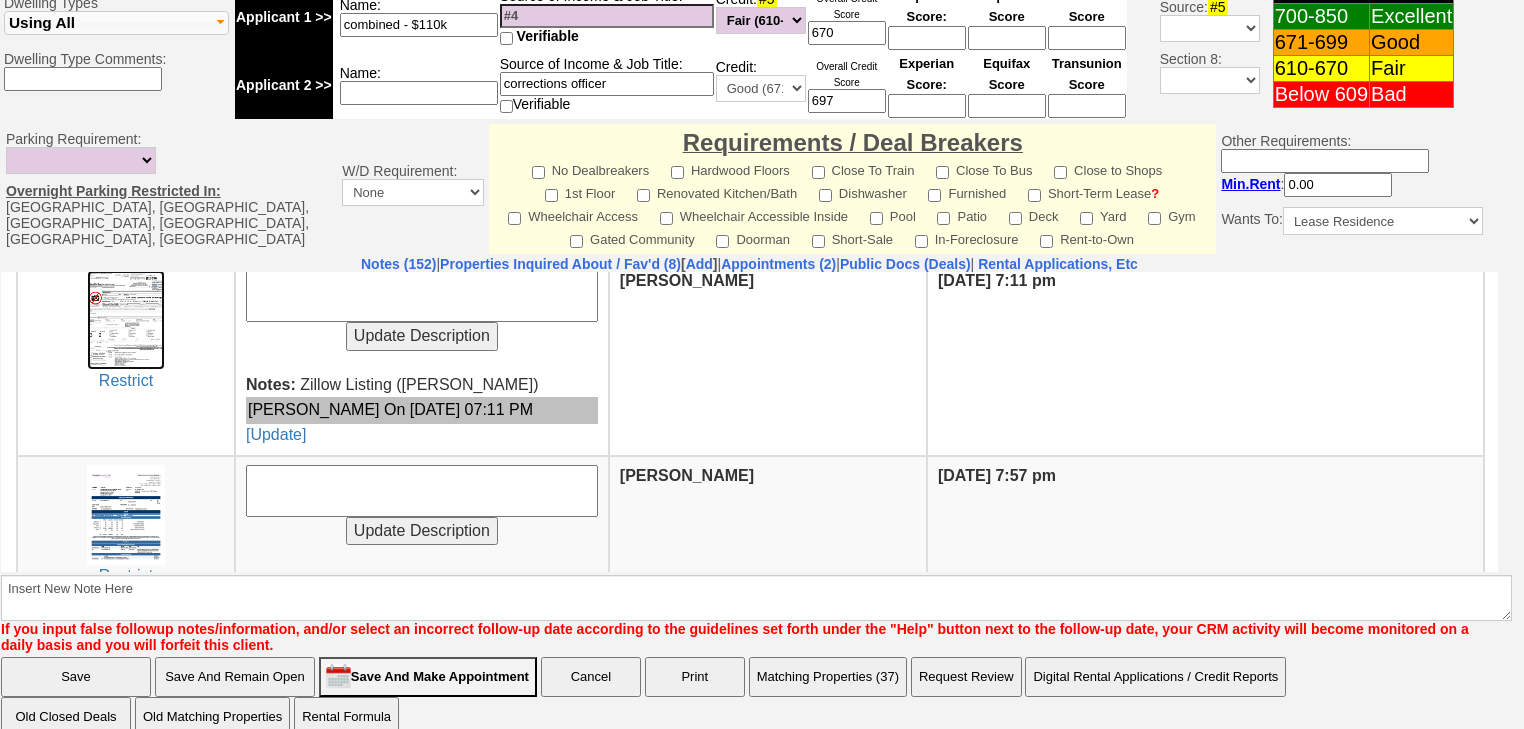 click at bounding box center [125, 319] 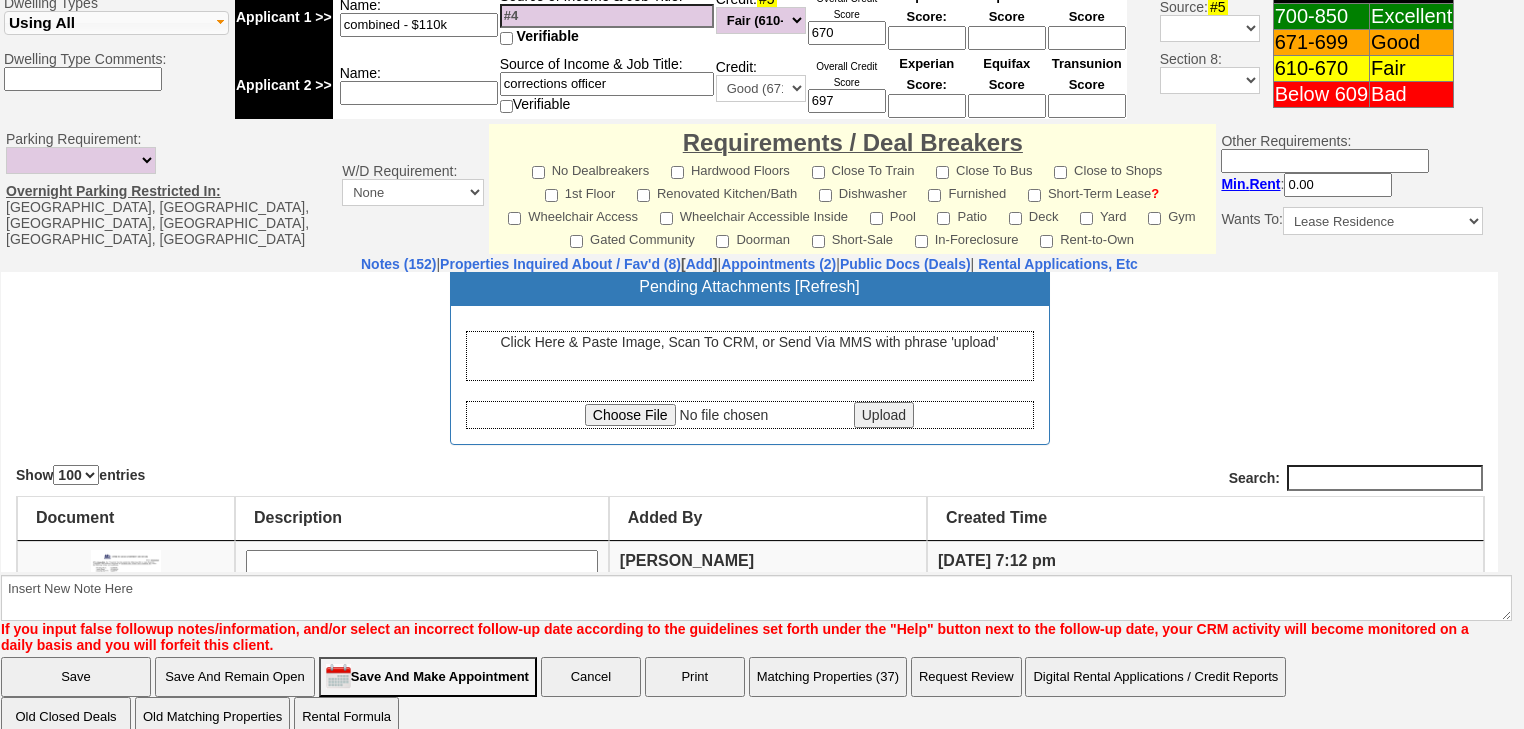 scroll, scrollTop: 80, scrollLeft: 0, axis: vertical 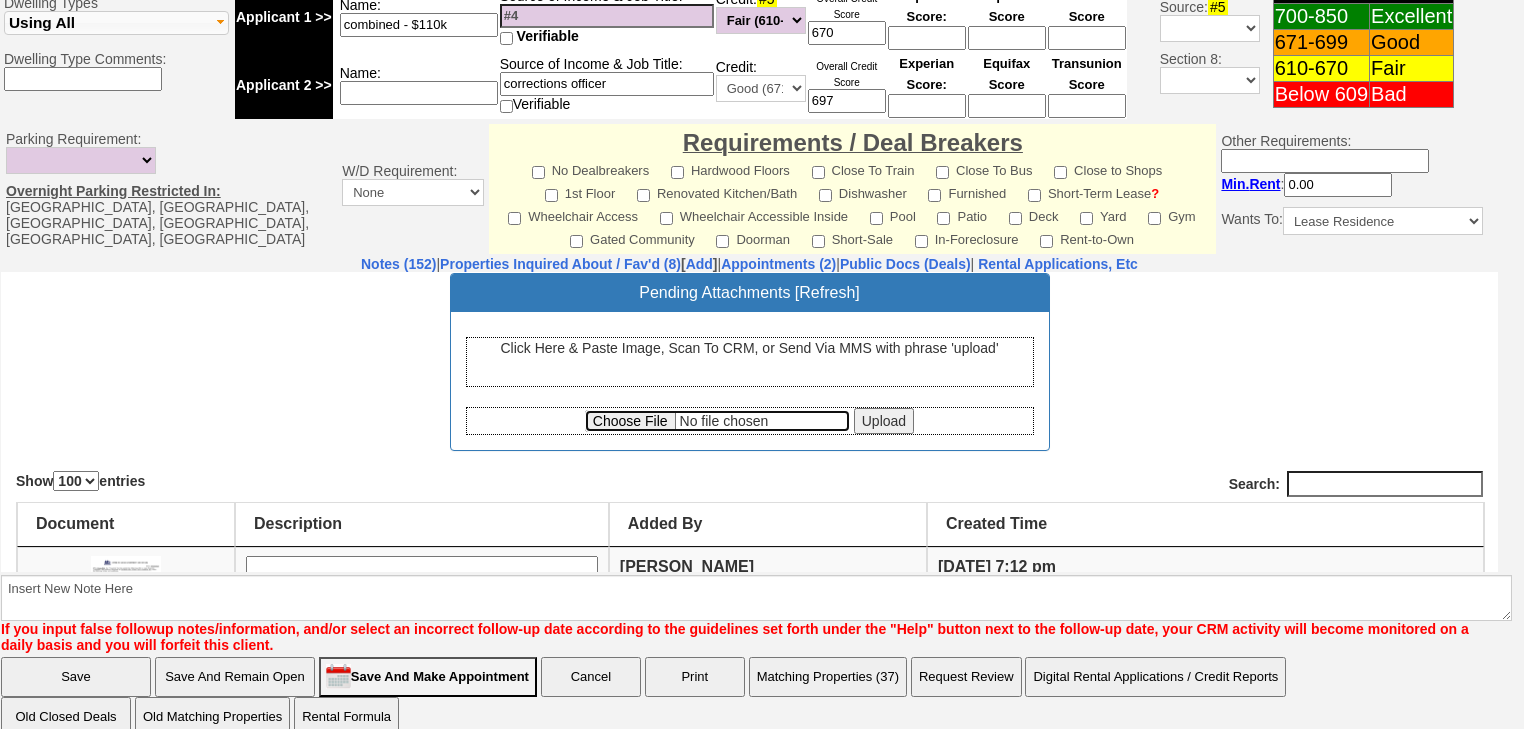 click at bounding box center (717, 420) 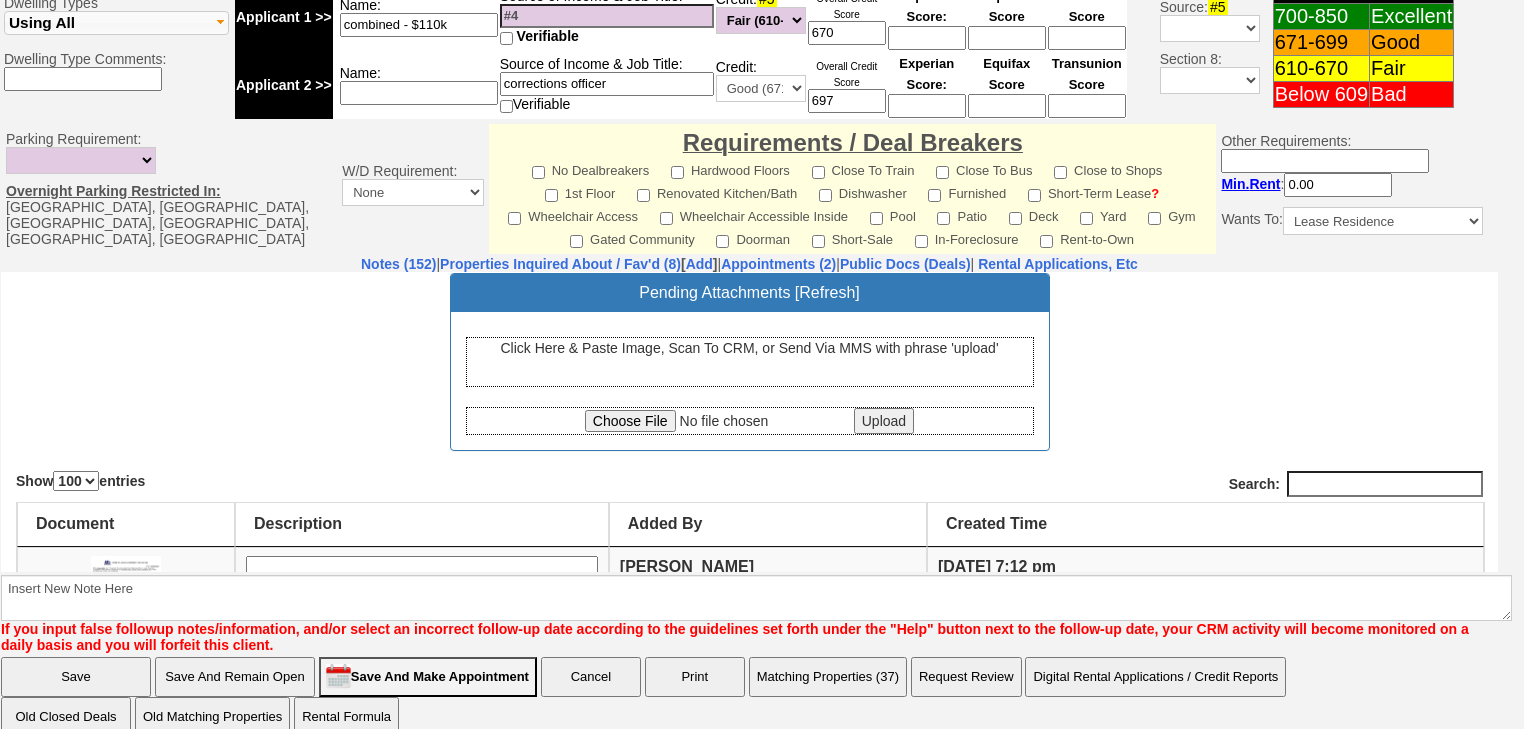 click on "Upload" at bounding box center (884, 420) 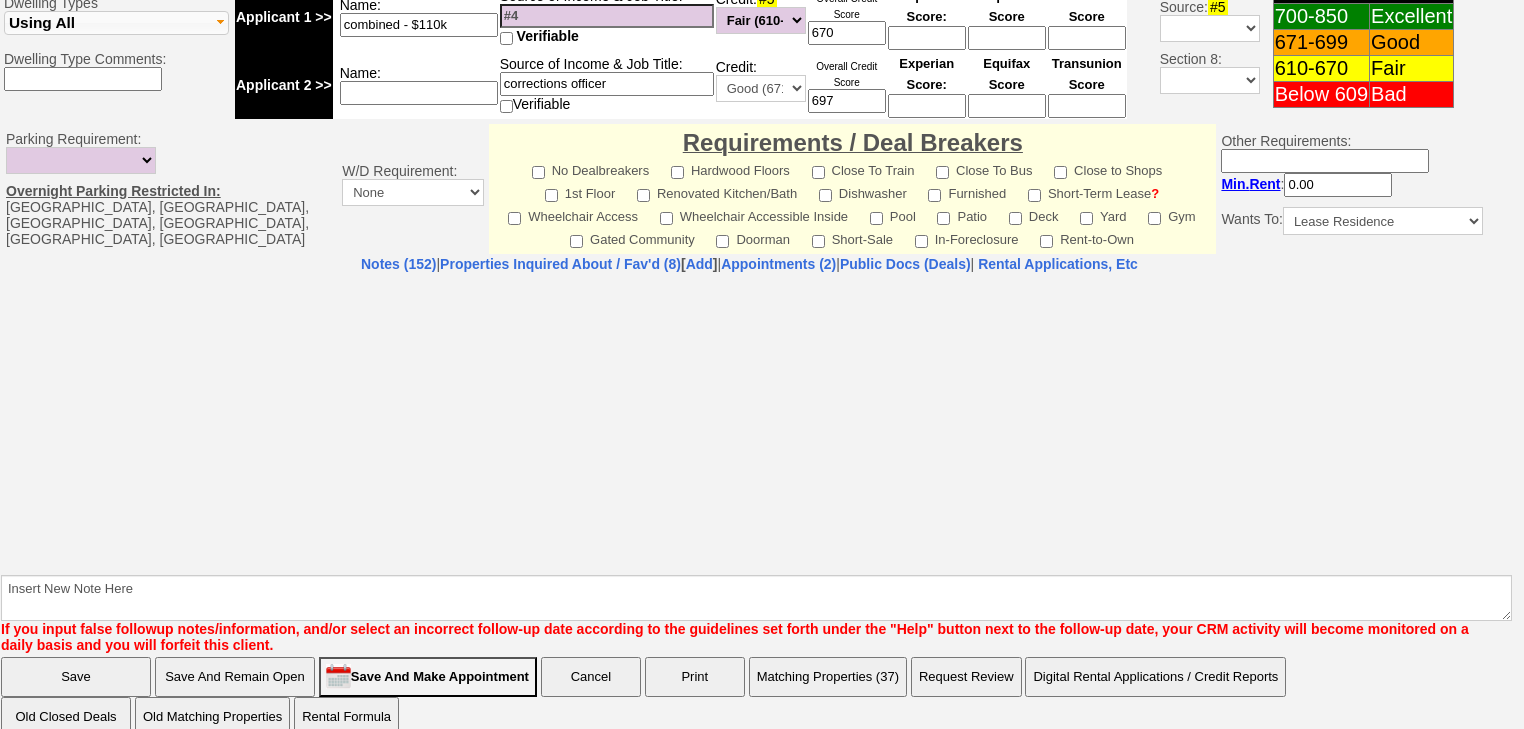 select on "100" 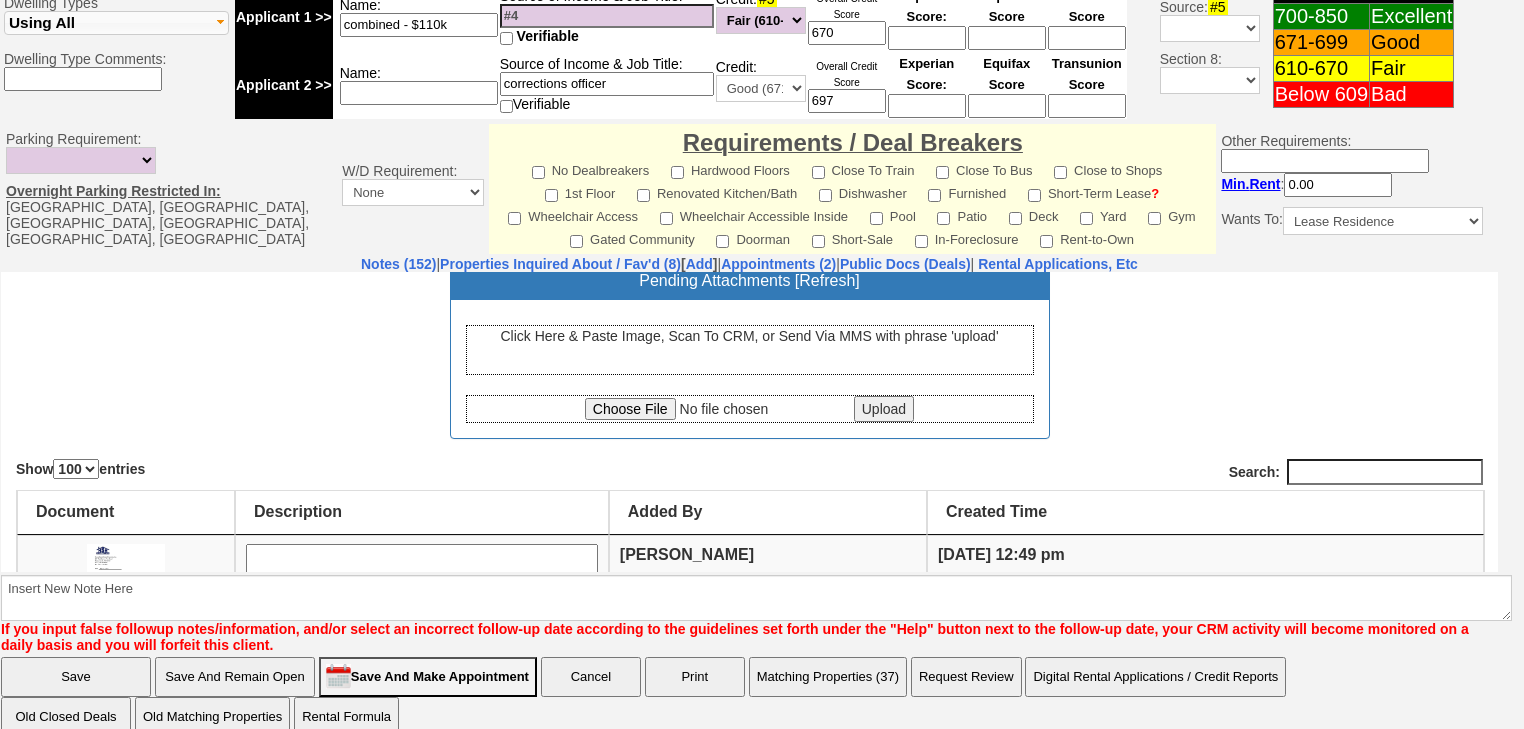 scroll, scrollTop: 240, scrollLeft: 0, axis: vertical 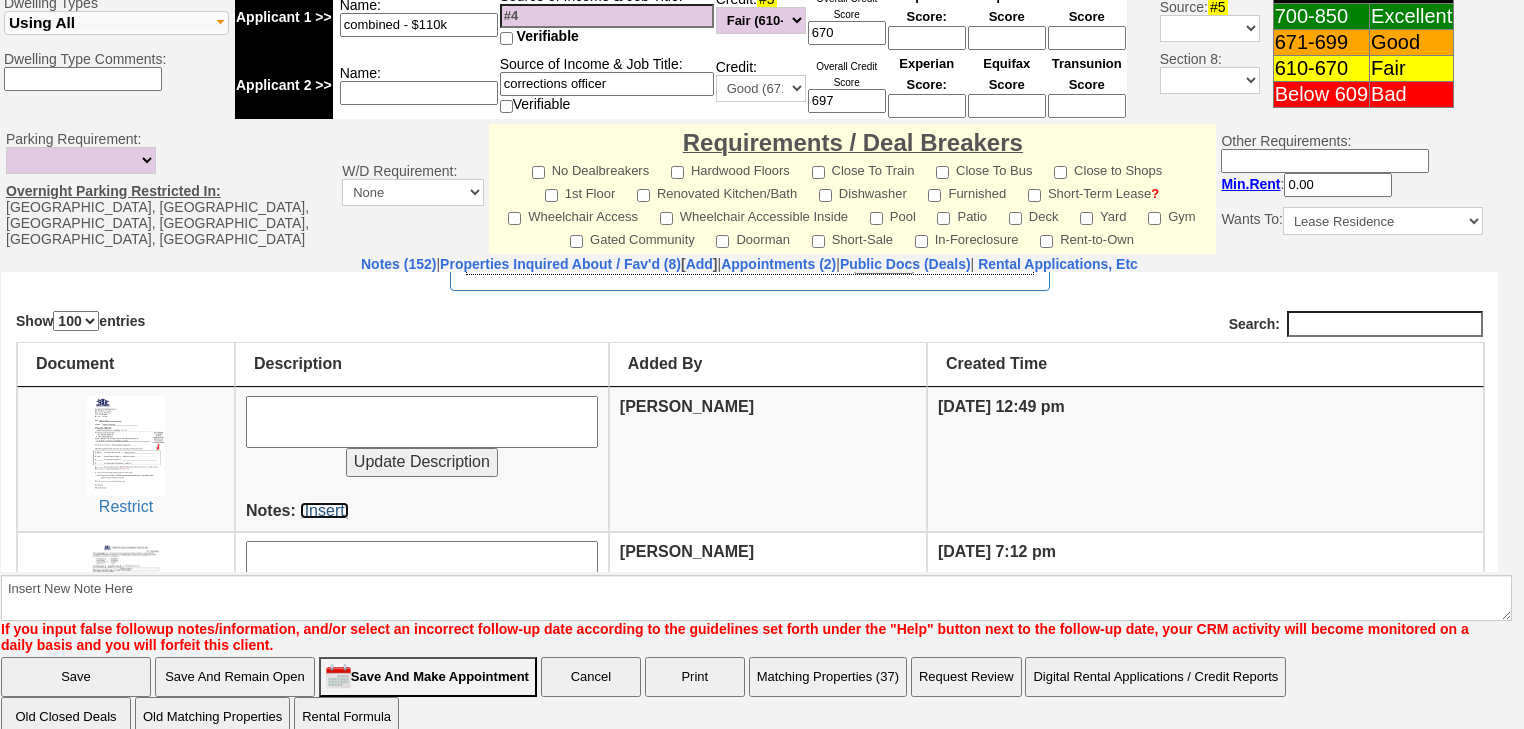 click on "[Insert]" at bounding box center (324, 509) 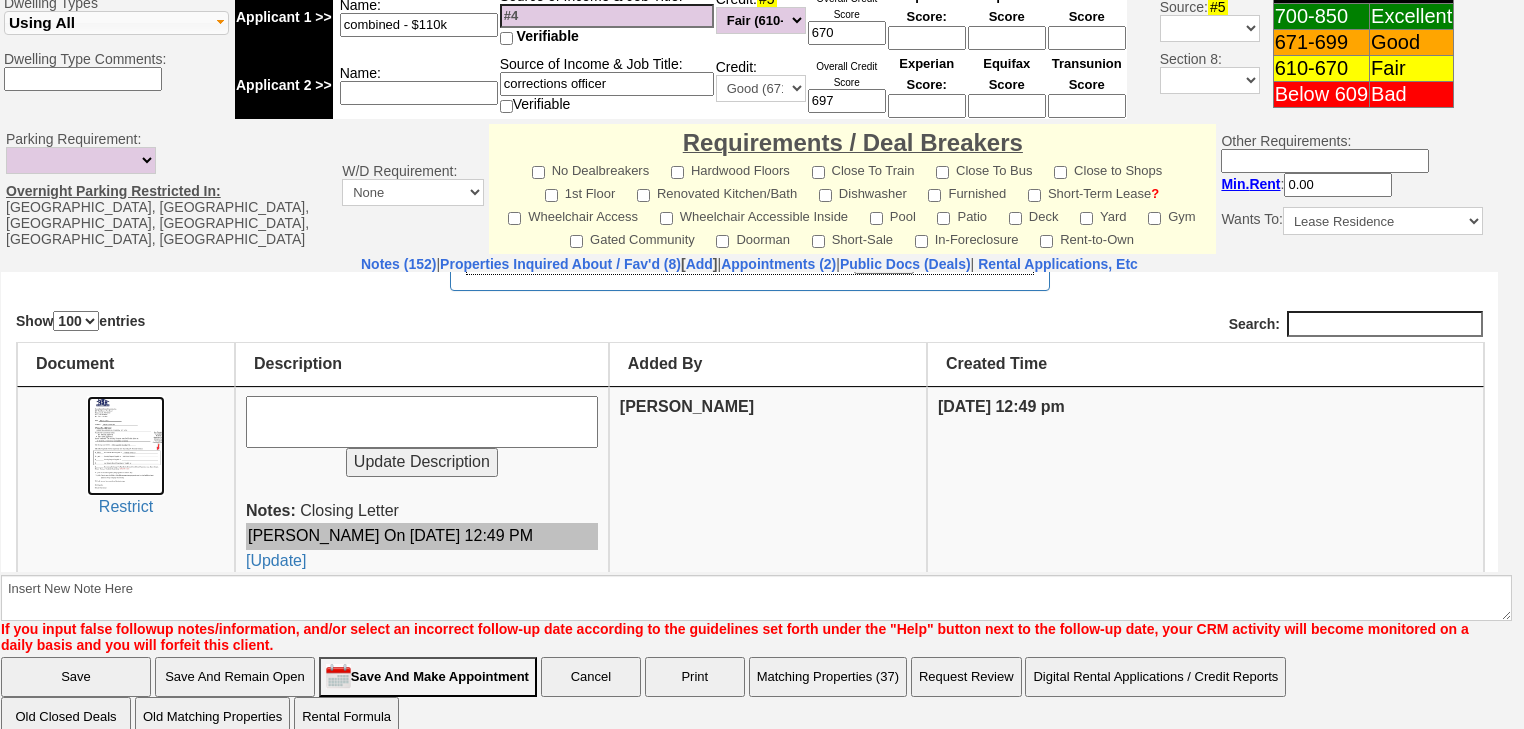 click at bounding box center (125, 445) 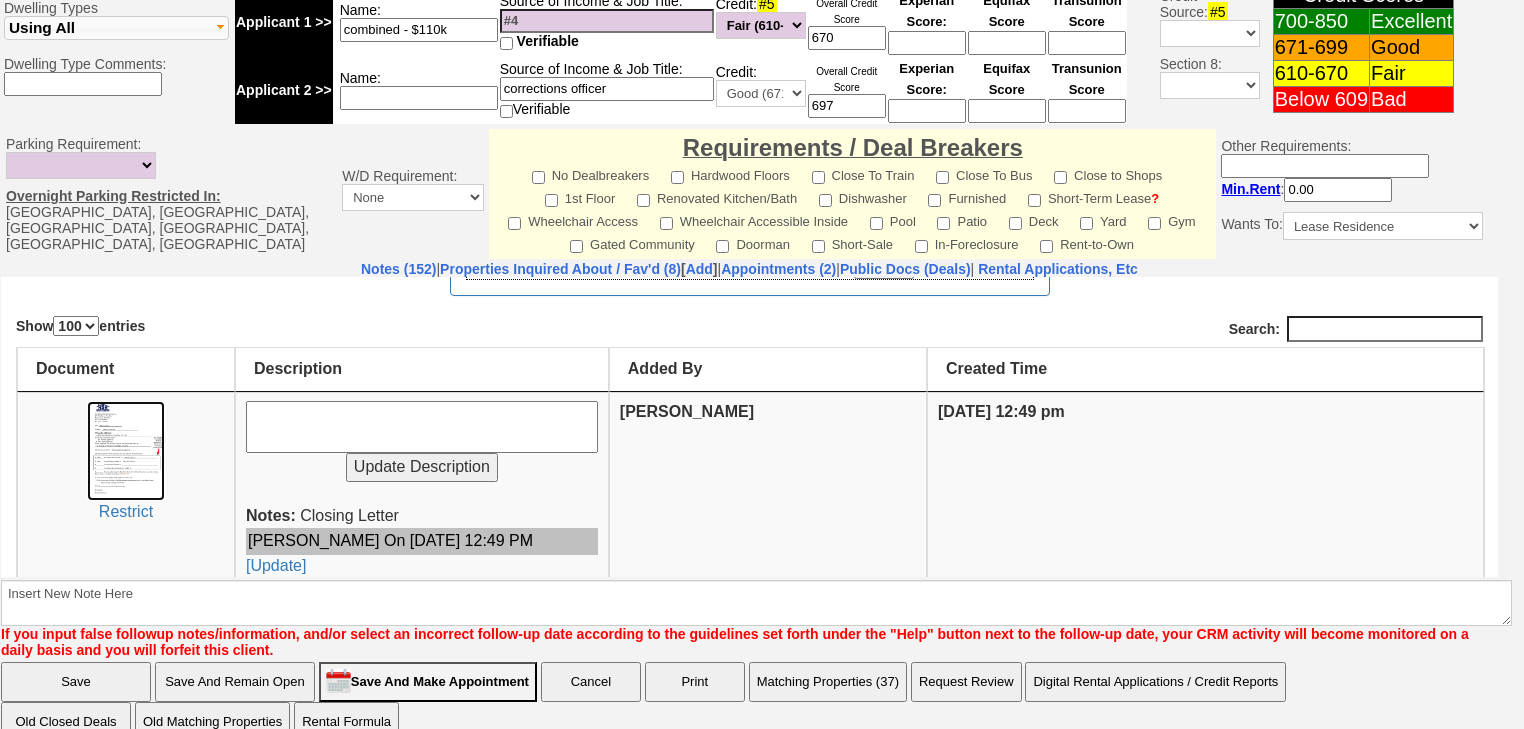 scroll, scrollTop: 405, scrollLeft: 0, axis: vertical 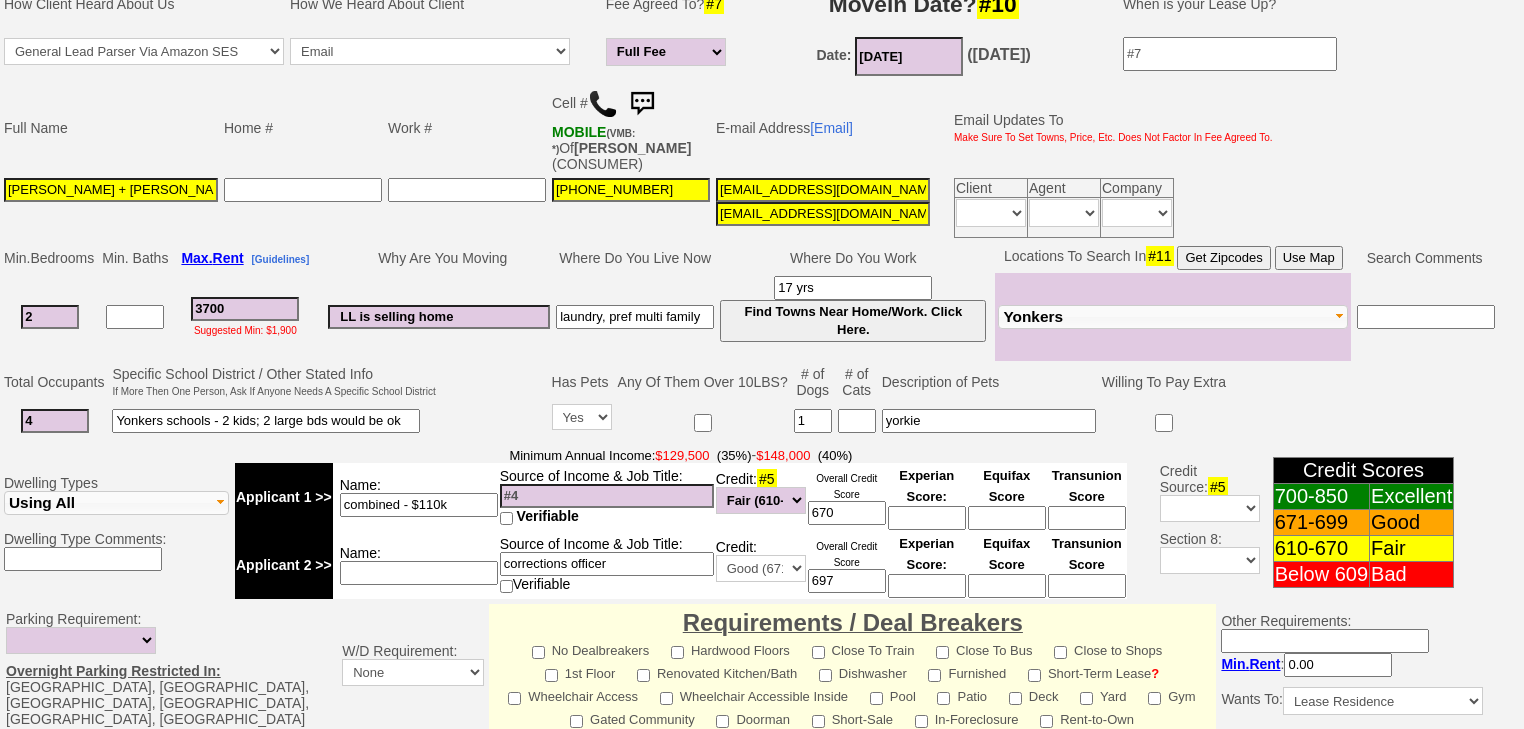 drag, startPoint x: 844, startPoint y: 164, endPoint x: 698, endPoint y: 158, distance: 146.12323 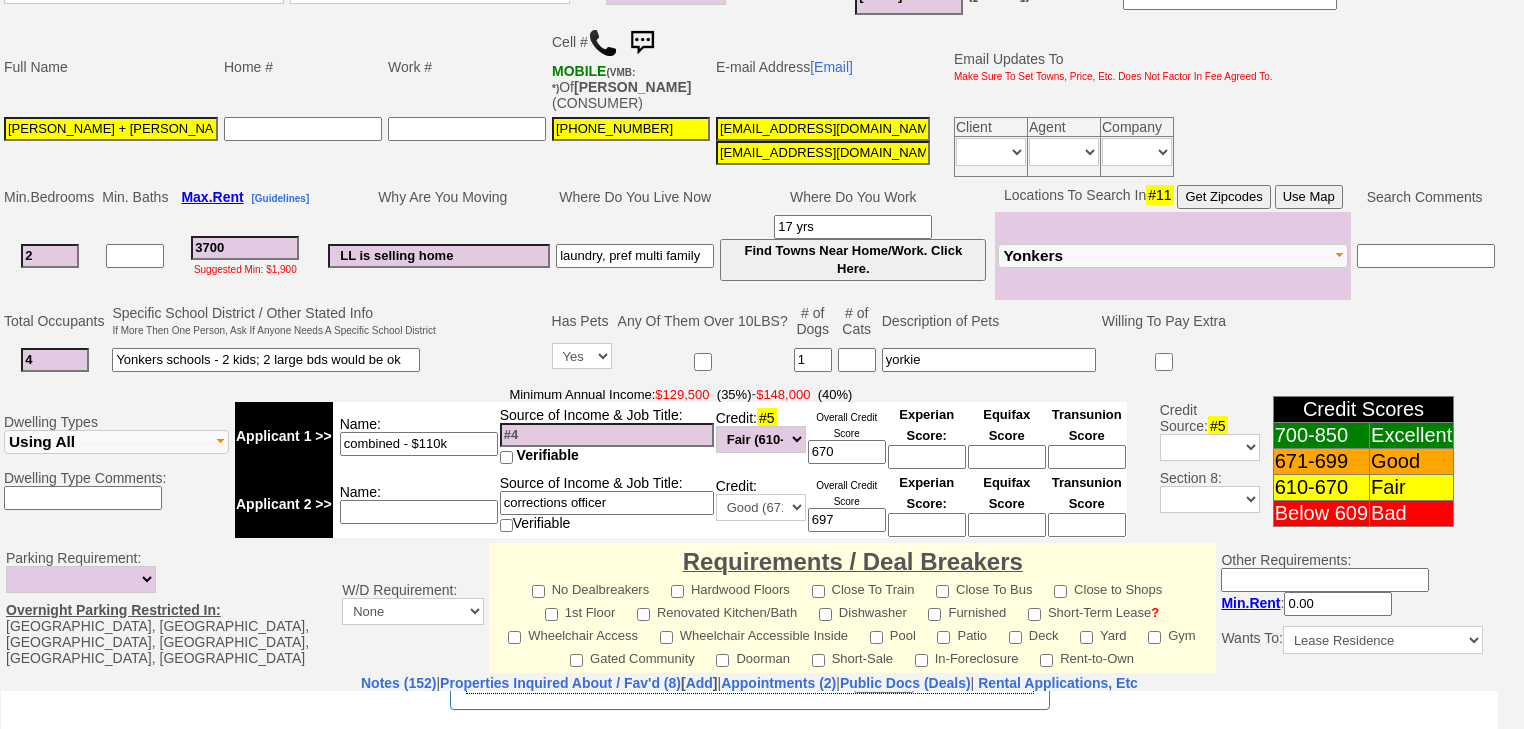 scroll, scrollTop: 805, scrollLeft: 0, axis: vertical 